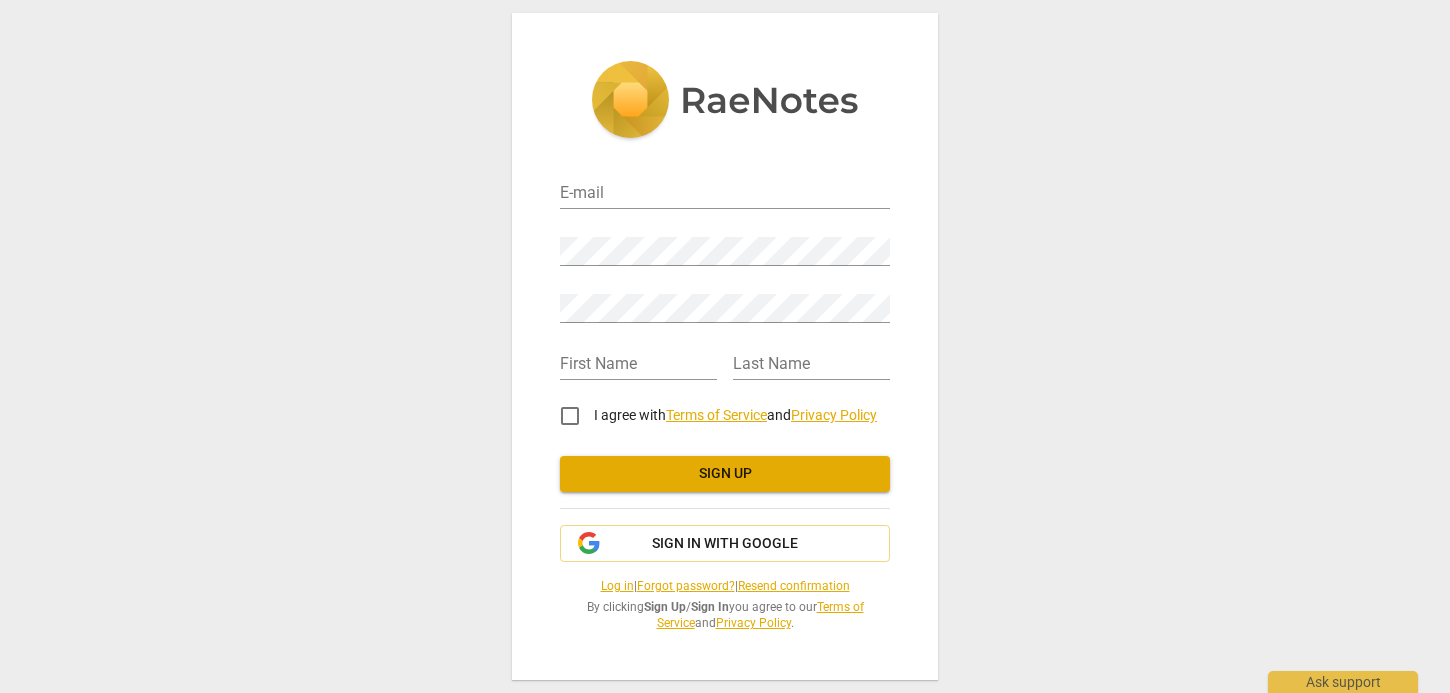 scroll, scrollTop: 0, scrollLeft: 0, axis: both 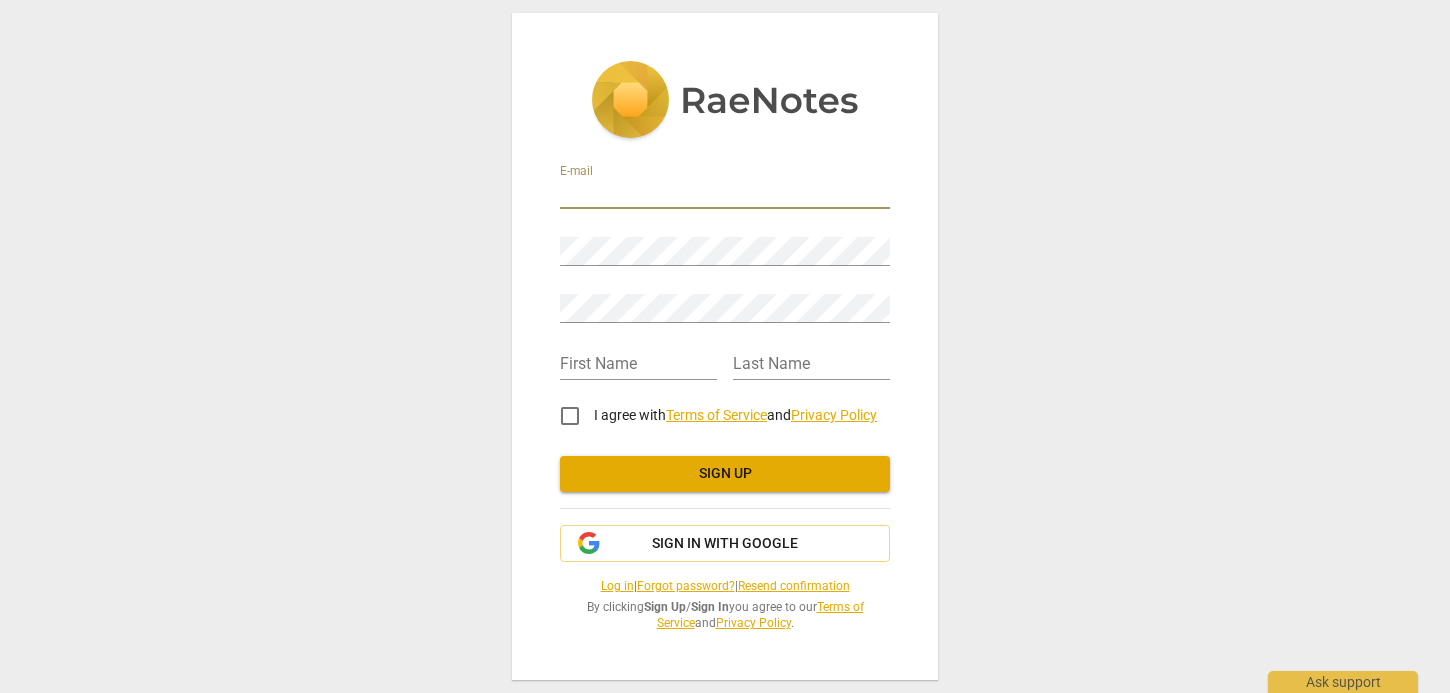 click at bounding box center (725, 194) 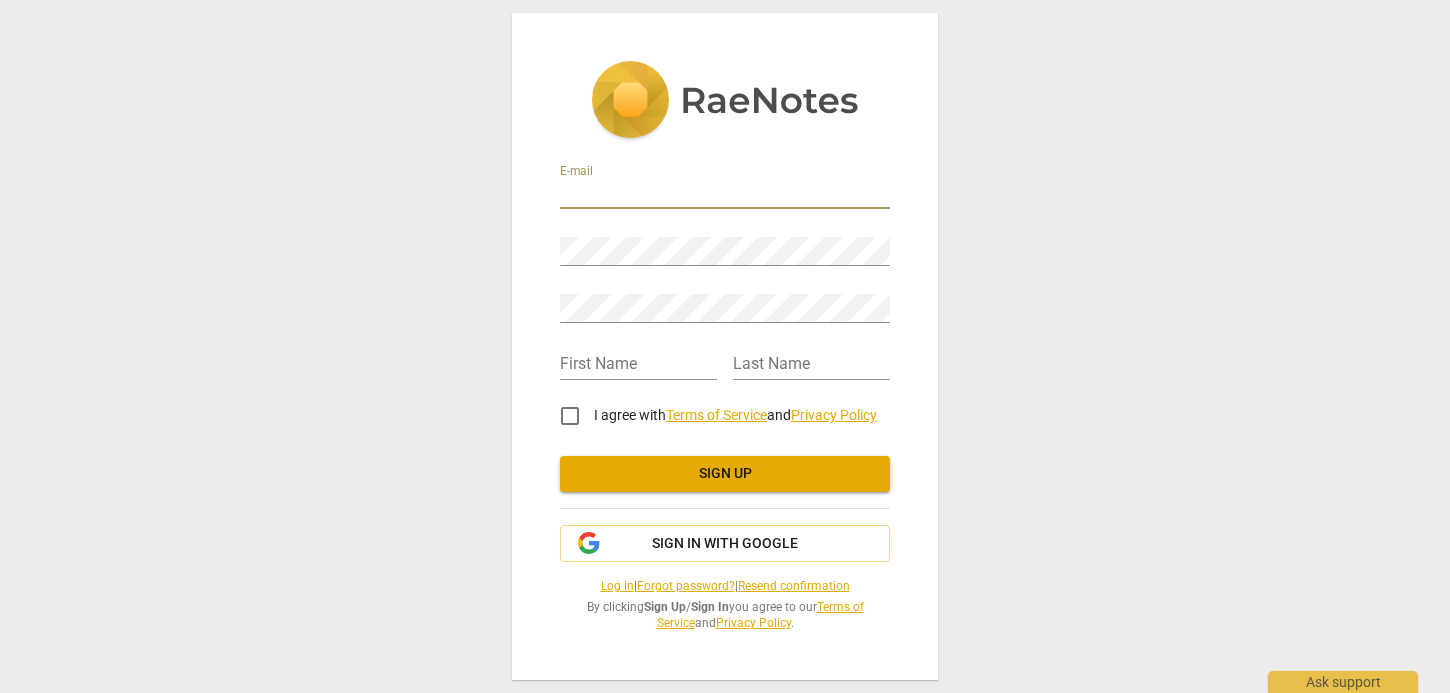 type on "[EMAIL_ADDRESS][DOMAIN_NAME]" 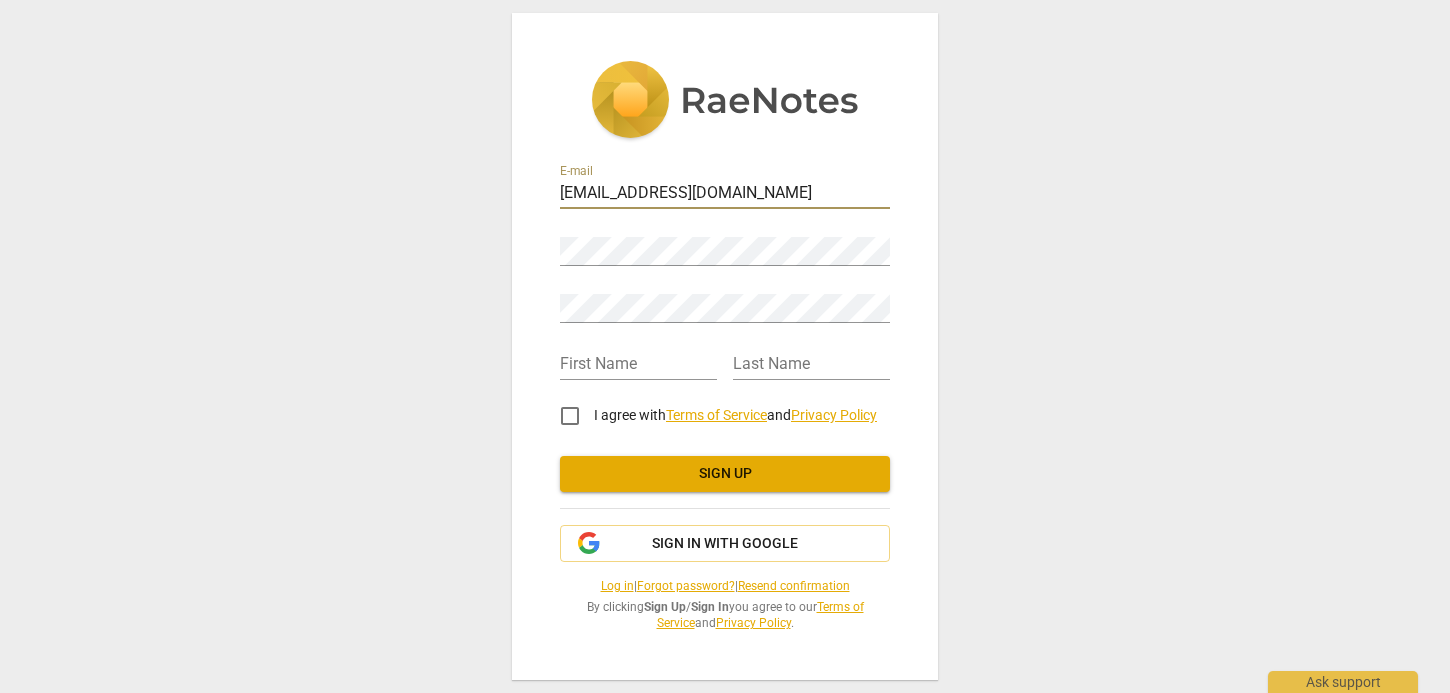 type on "Patrick" 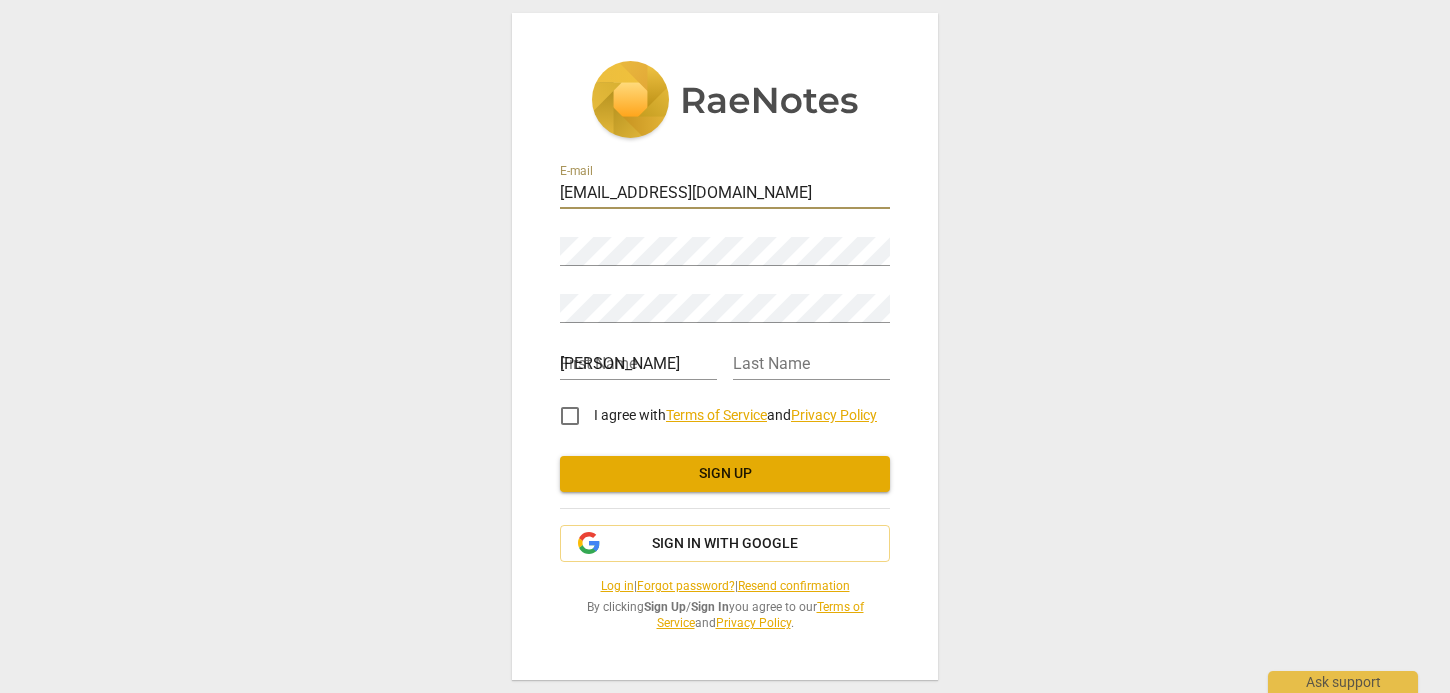 type on "Kelly" 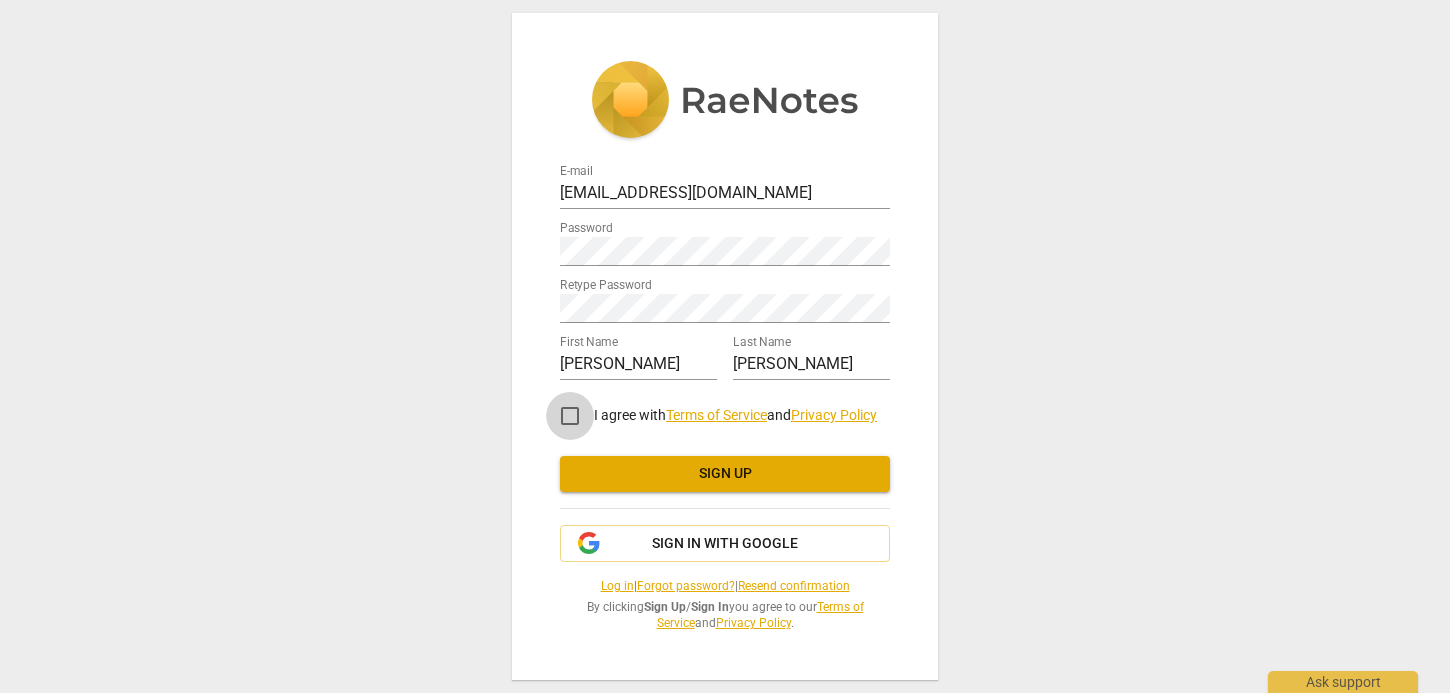 click on "I agree with  Terms of Service  and  Privacy Policy" at bounding box center [570, 416] 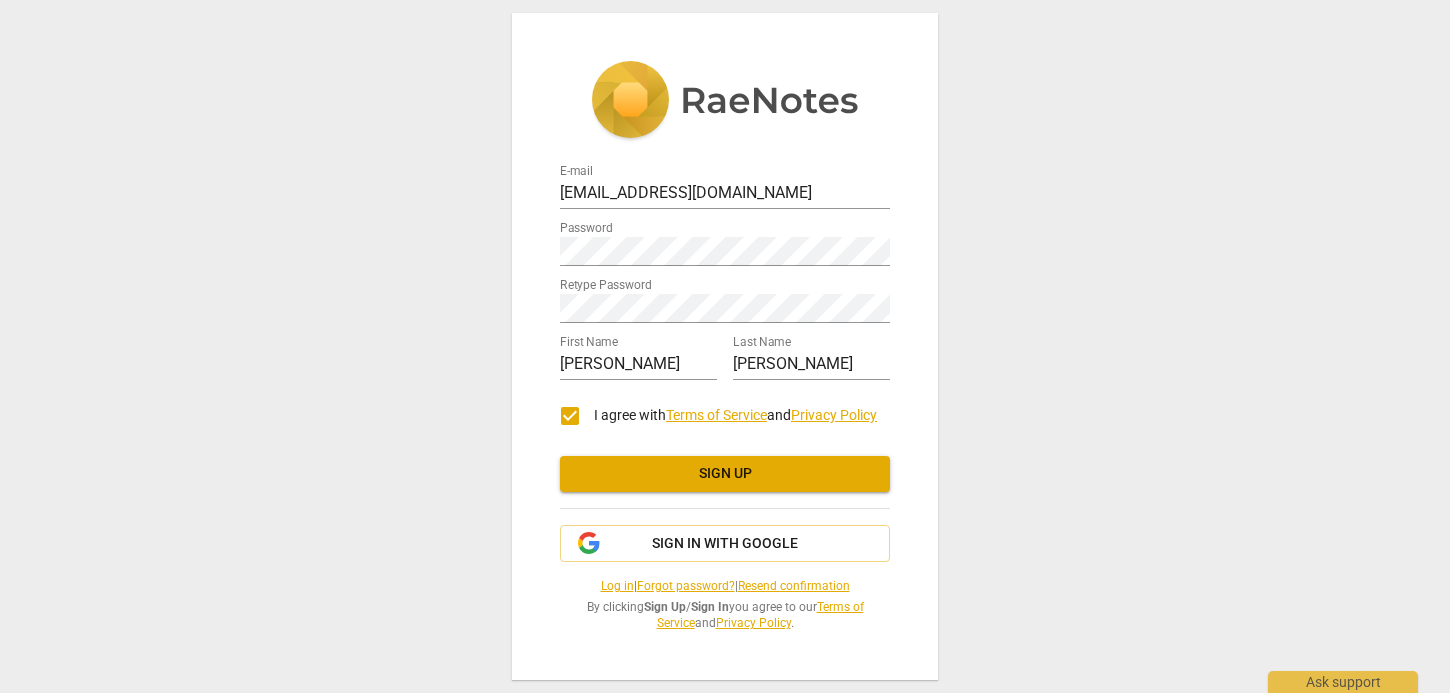 click on "E-mail patrickkelly0511@gmail.com Password Retype Password First Name Patrick Last Name Kelly I agree with  Terms of Service  and  Privacy Policy Sign up Sign in with Google Log in    |    Forgot password?    |    Resend confirmation By clicking  Sign Up / Sign In  you agree to our  Terms of Service  and  Privacy Policy ." at bounding box center (725, 346) 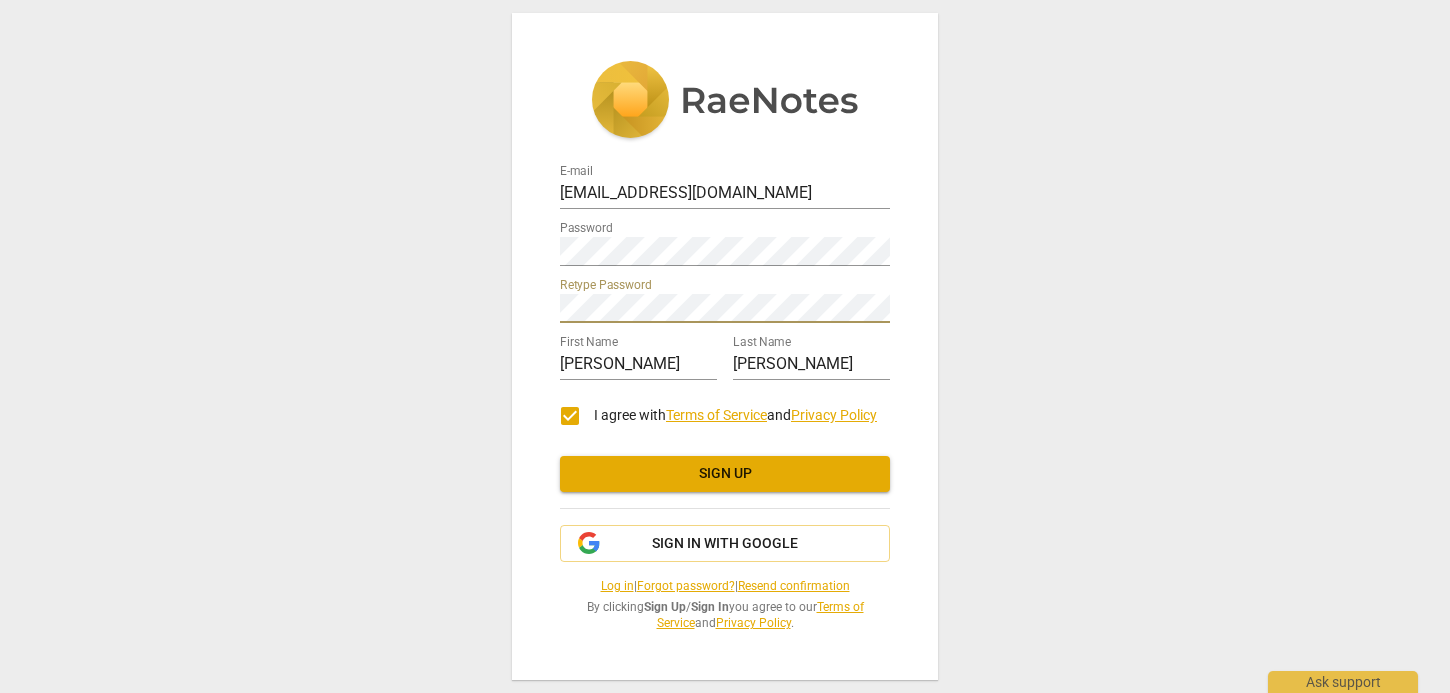click on "E-mail patrickkelly0511@gmail.com Password Retype Password First Name Patrick Last Name Kelly I agree with  Terms of Service  and  Privacy Policy Sign up Sign in with Google Log in    |    Forgot password?    |    Resend confirmation By clicking  Sign Up / Sign In  you agree to our  Terms of Service  and  Privacy Policy ." at bounding box center (725, 346) 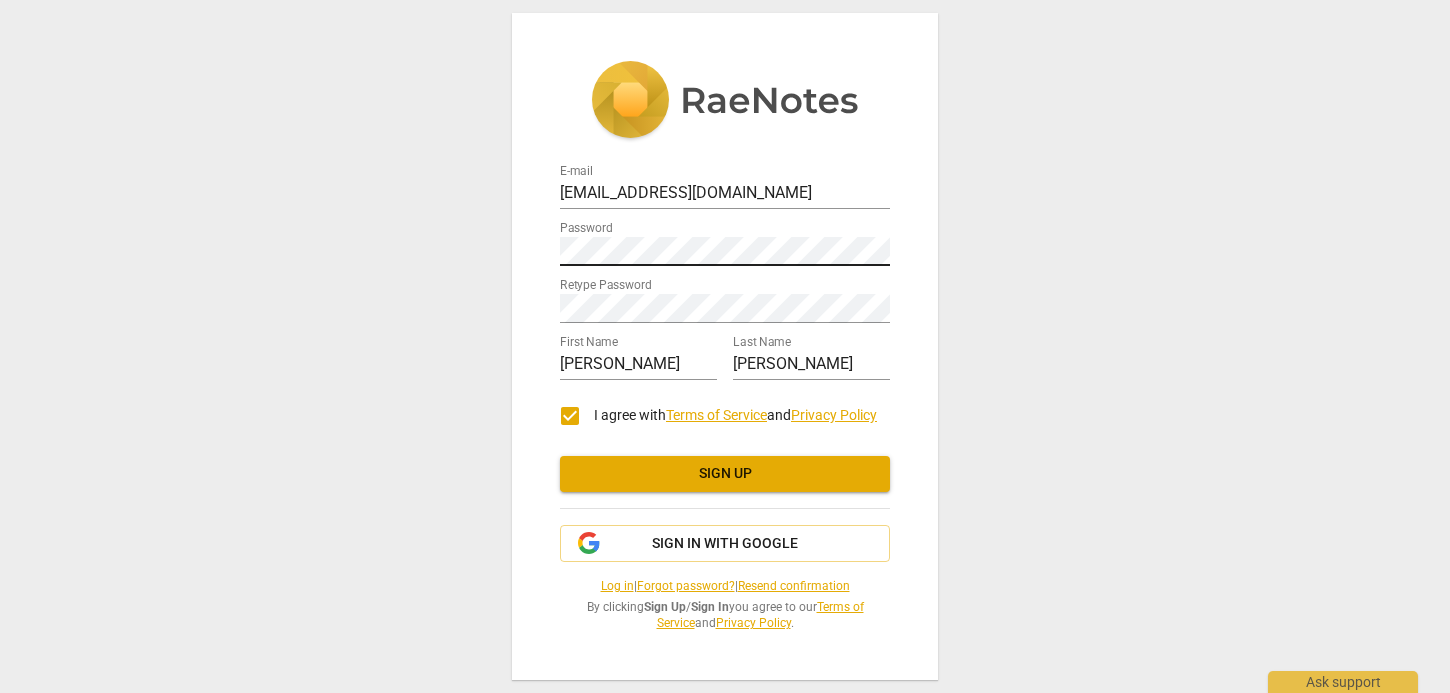 click at bounding box center (890, 237) 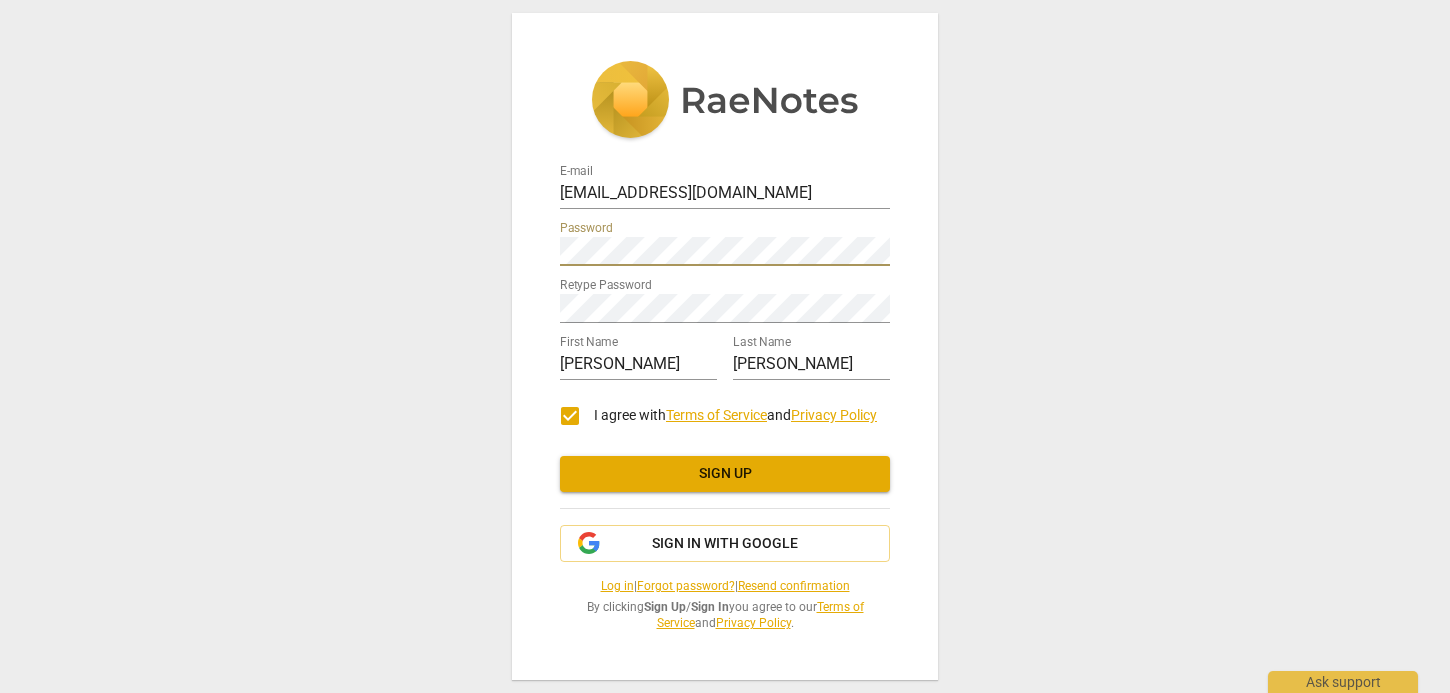 click at bounding box center [890, 237] 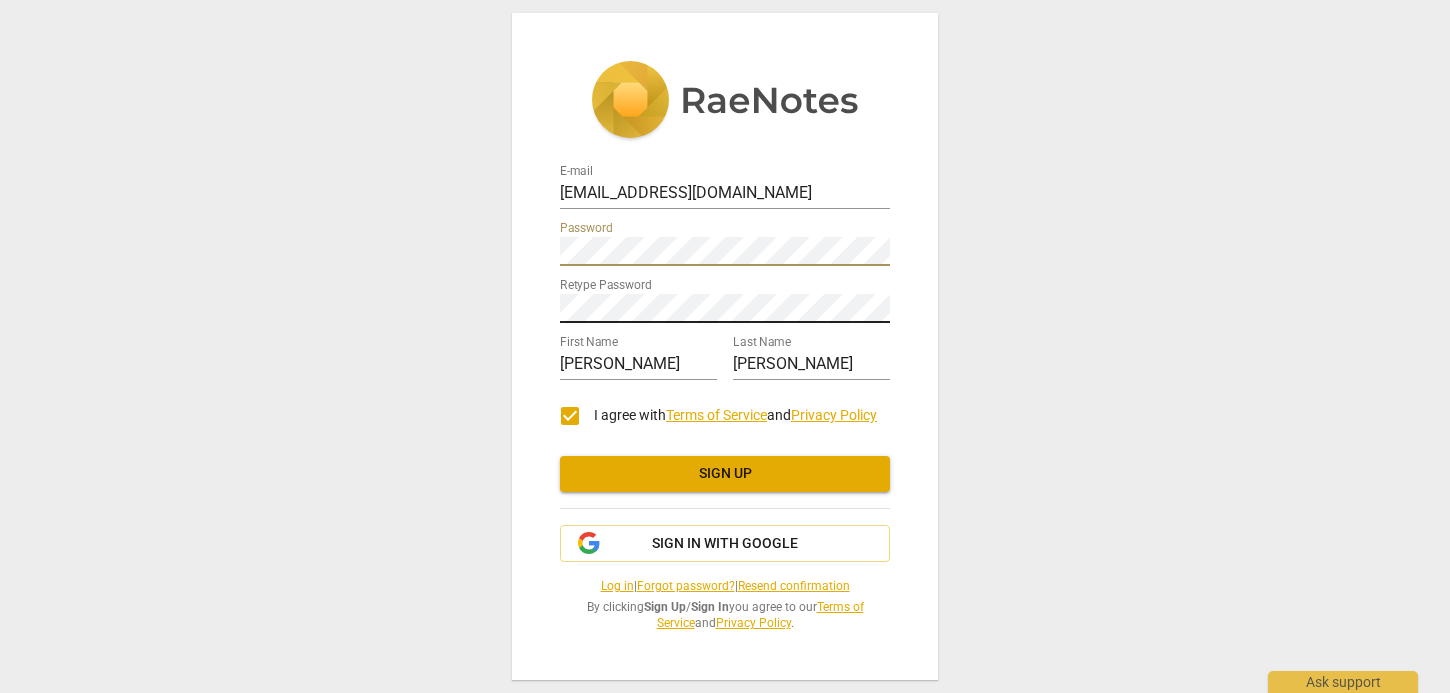 click at bounding box center [890, 294] 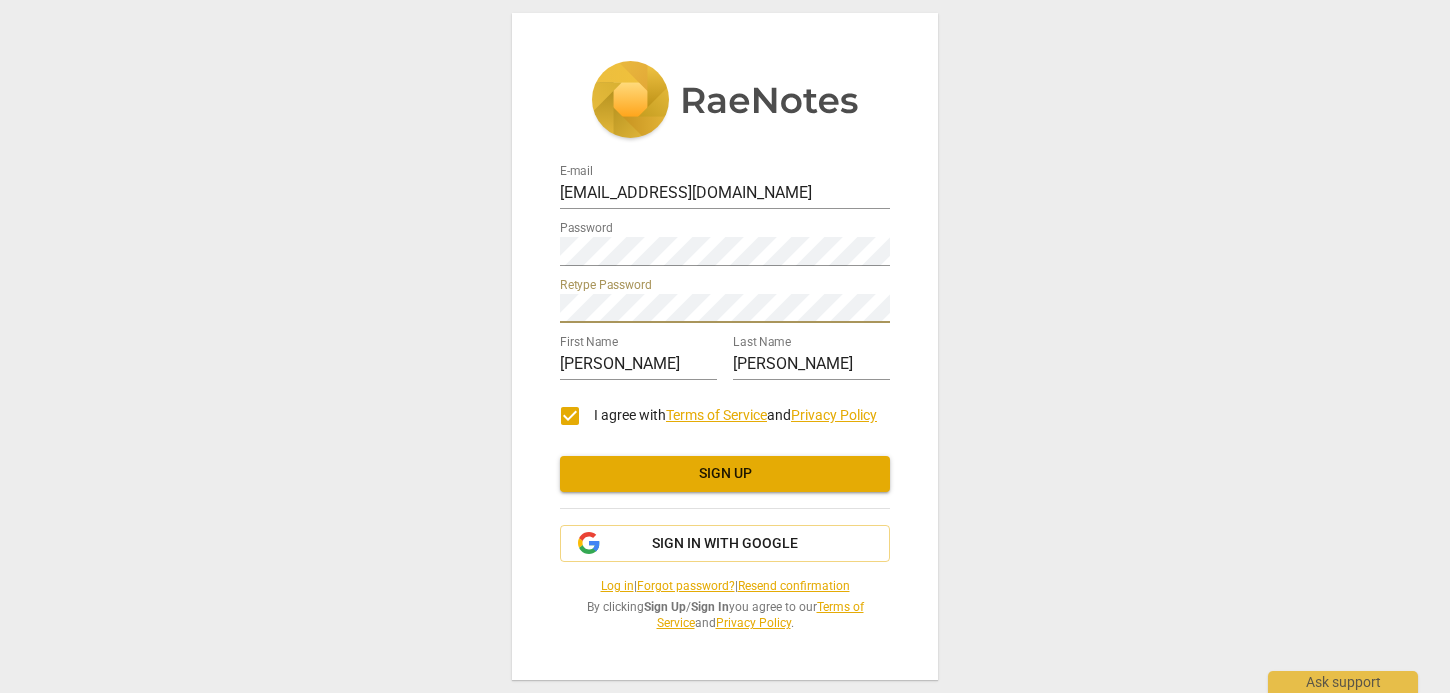 click at bounding box center (890, 294) 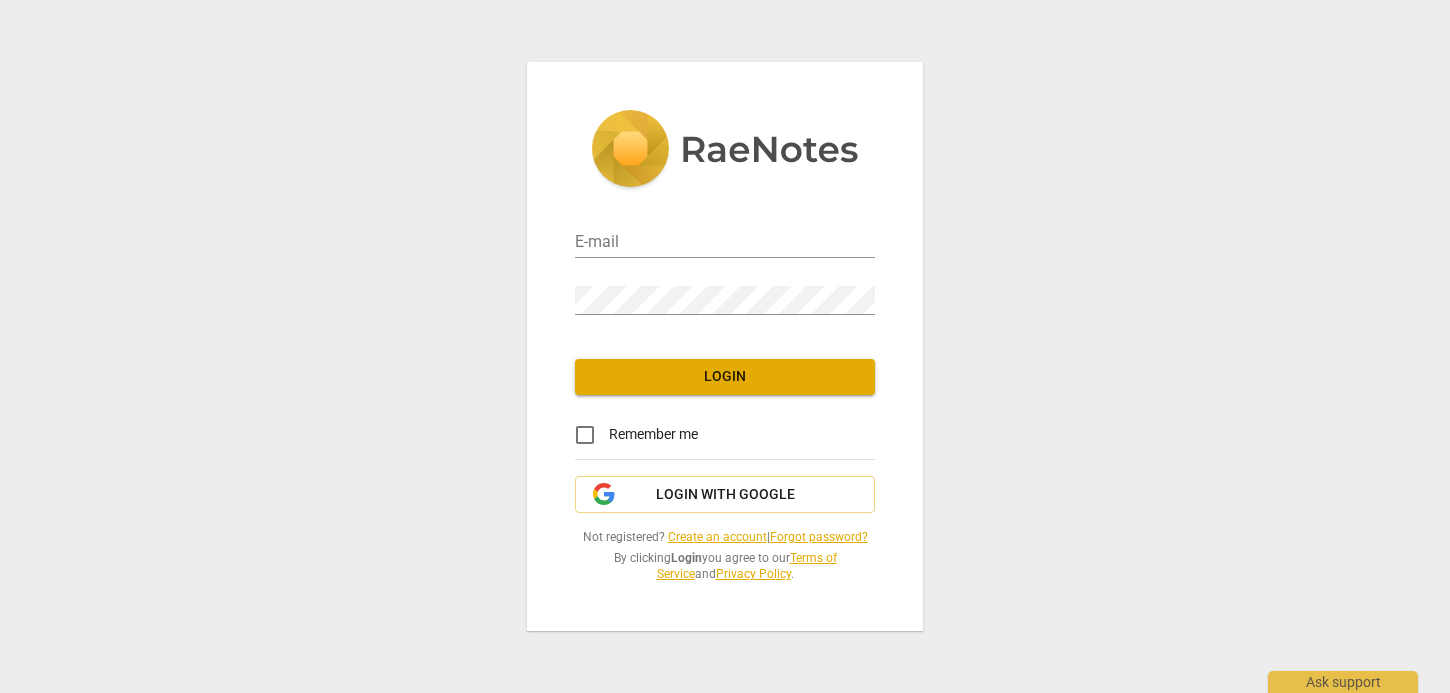 scroll, scrollTop: 0, scrollLeft: 0, axis: both 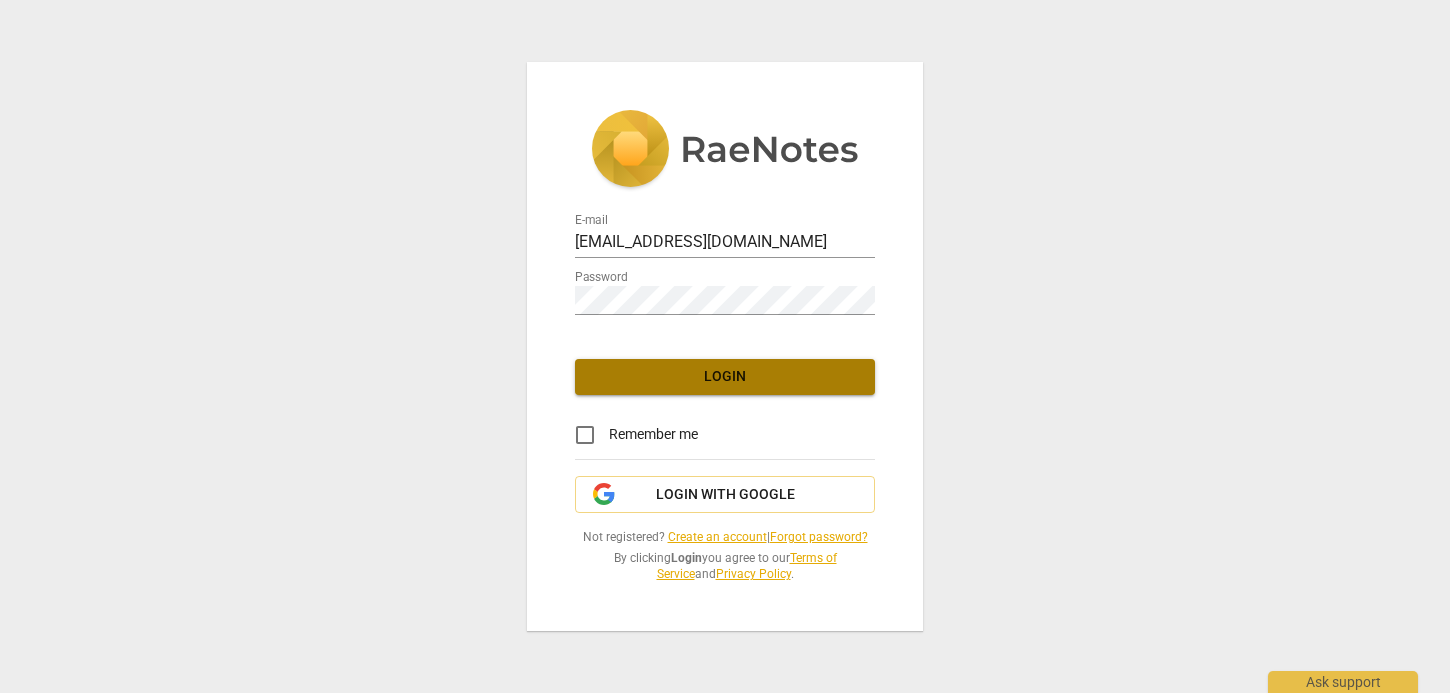 click on "Login" at bounding box center (725, 377) 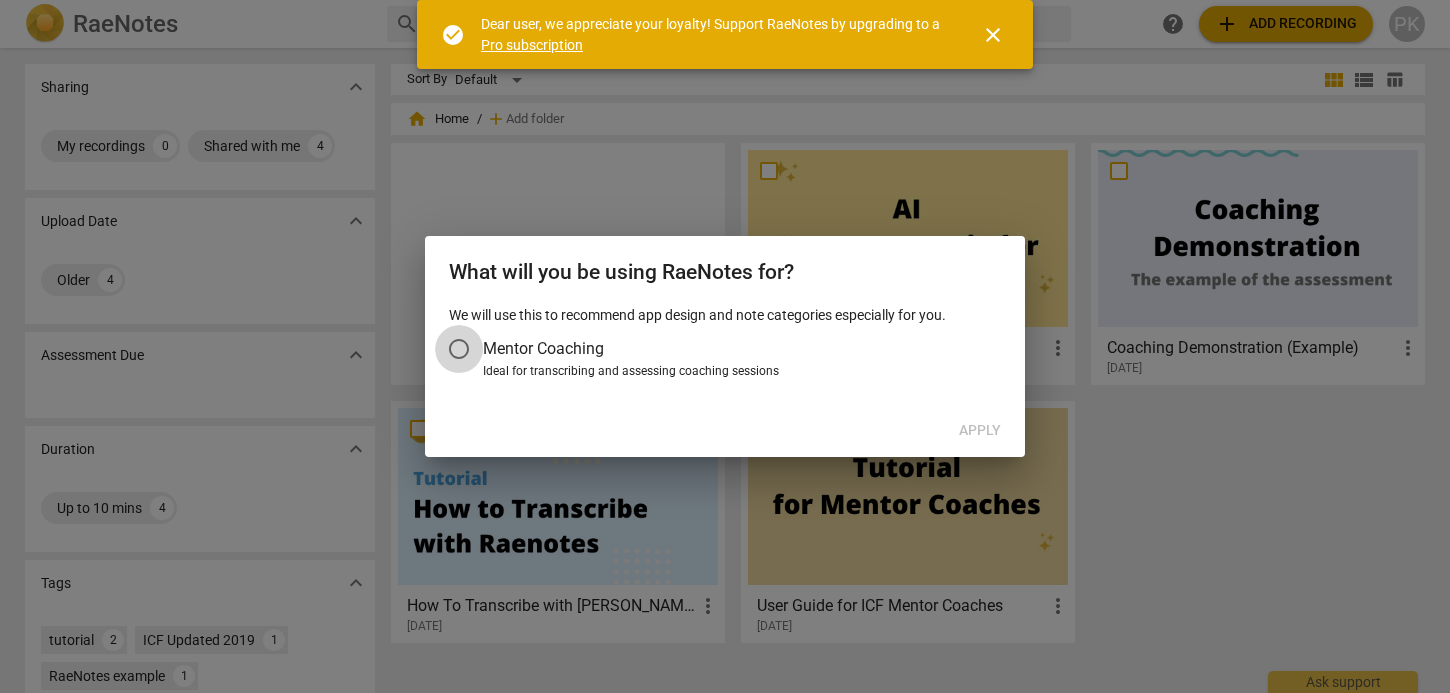 click on "Mentor Coaching" at bounding box center (459, 349) 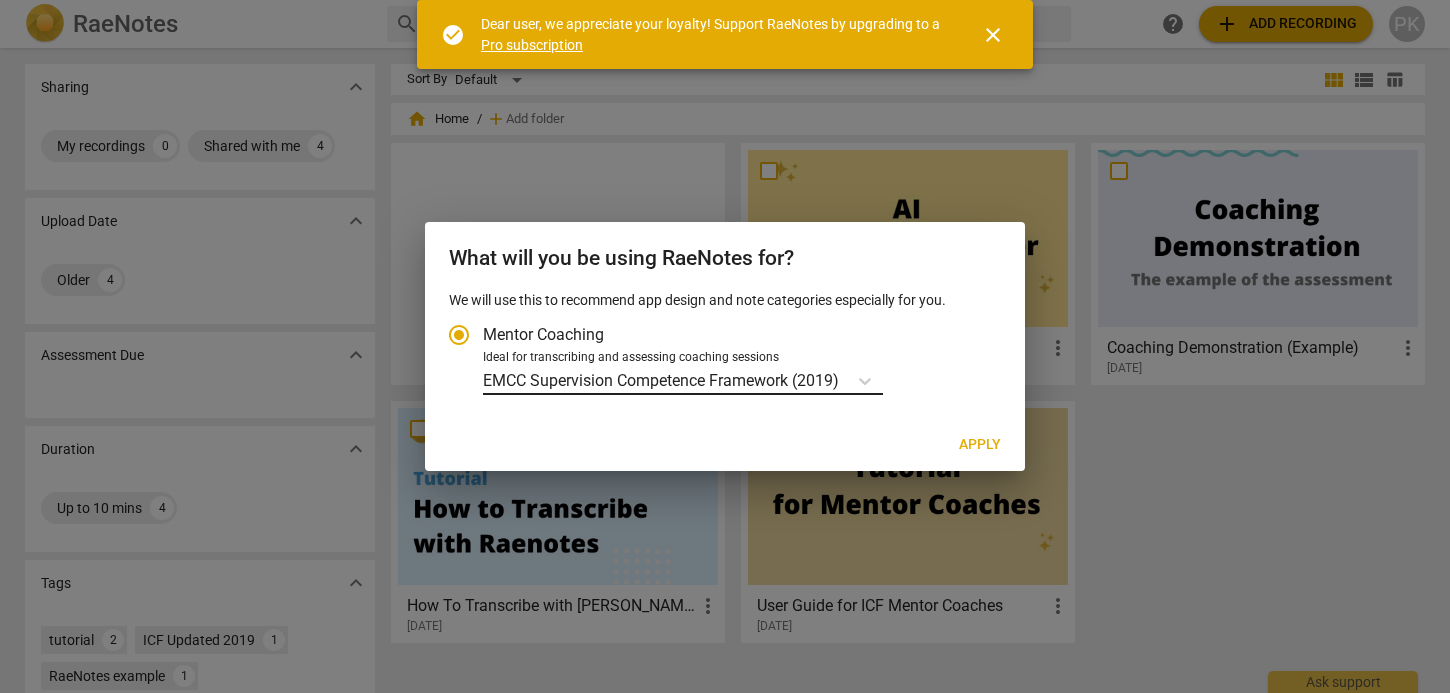 click on "EMCC Supervision Competence Framework (2019)" at bounding box center (661, 380) 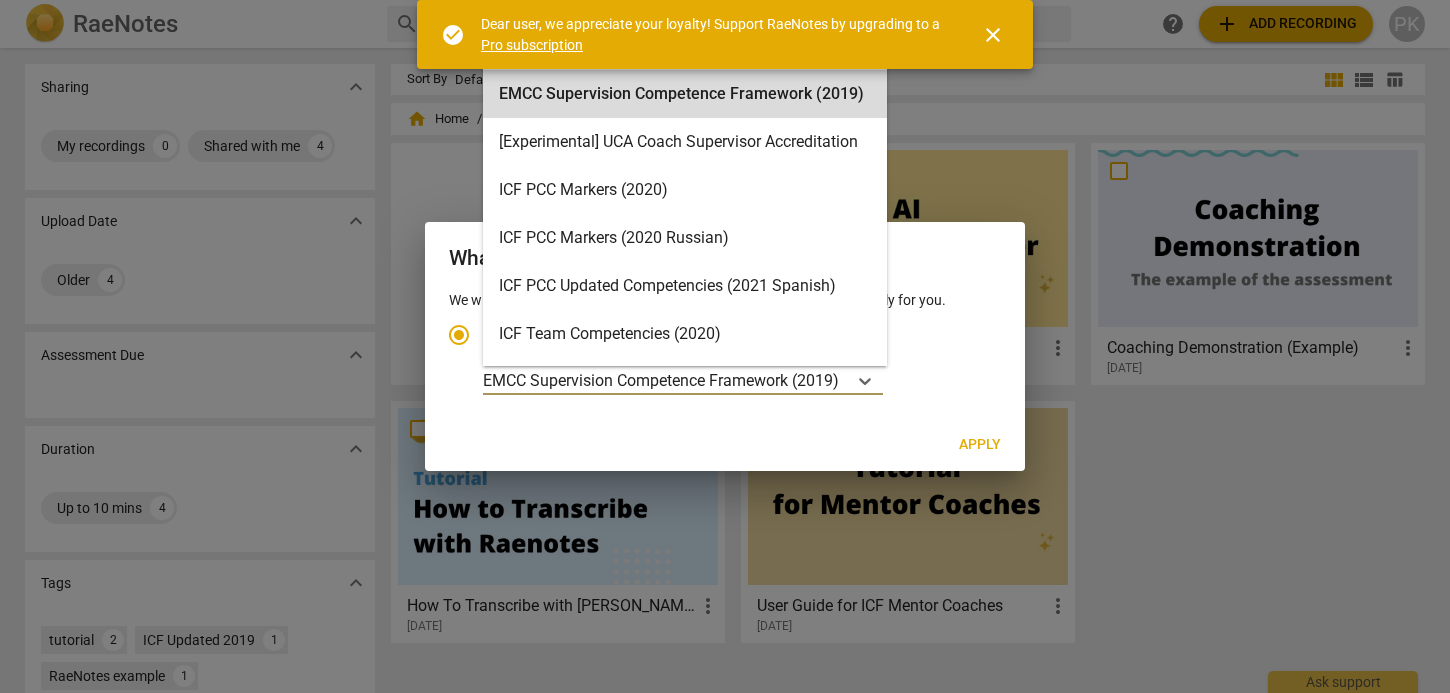 click on "EMCC Supervision Competence Framework (2019)" at bounding box center [661, 380] 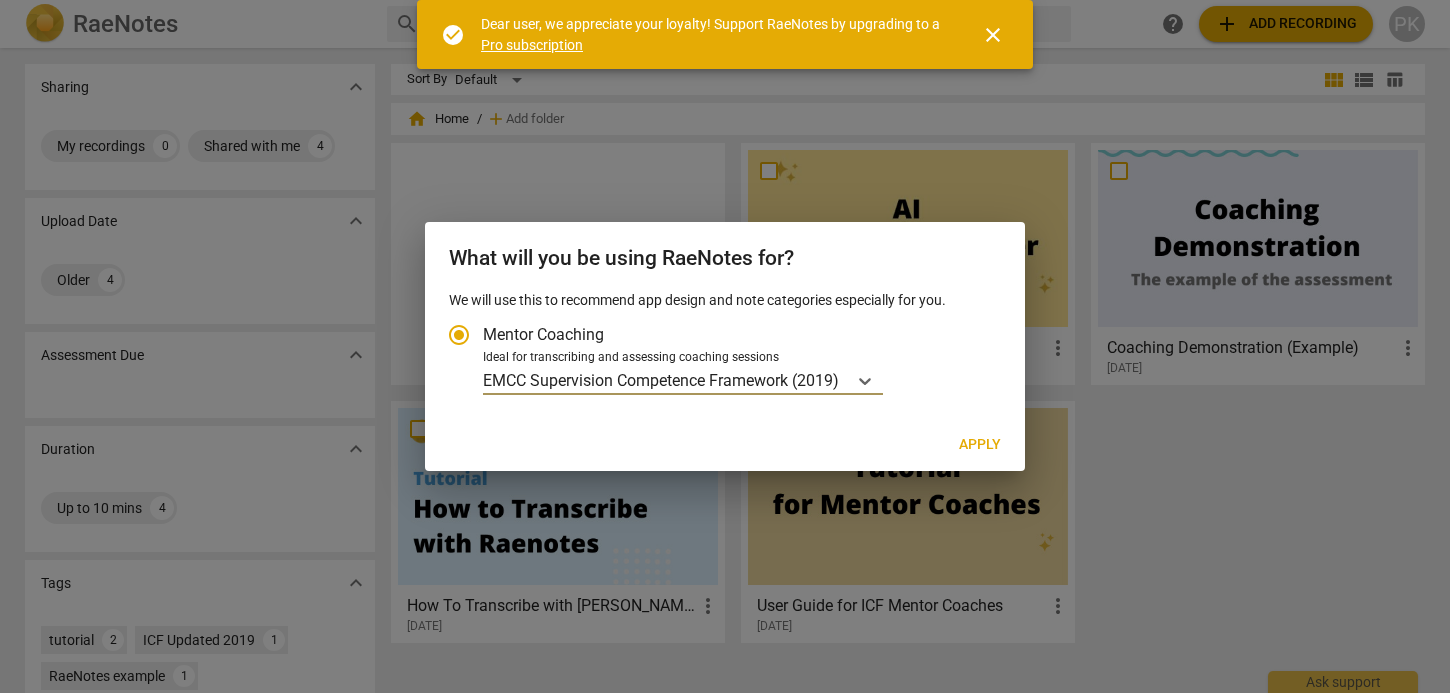 click on "EMCC Supervision Competence Framework (2019)" at bounding box center [661, 380] 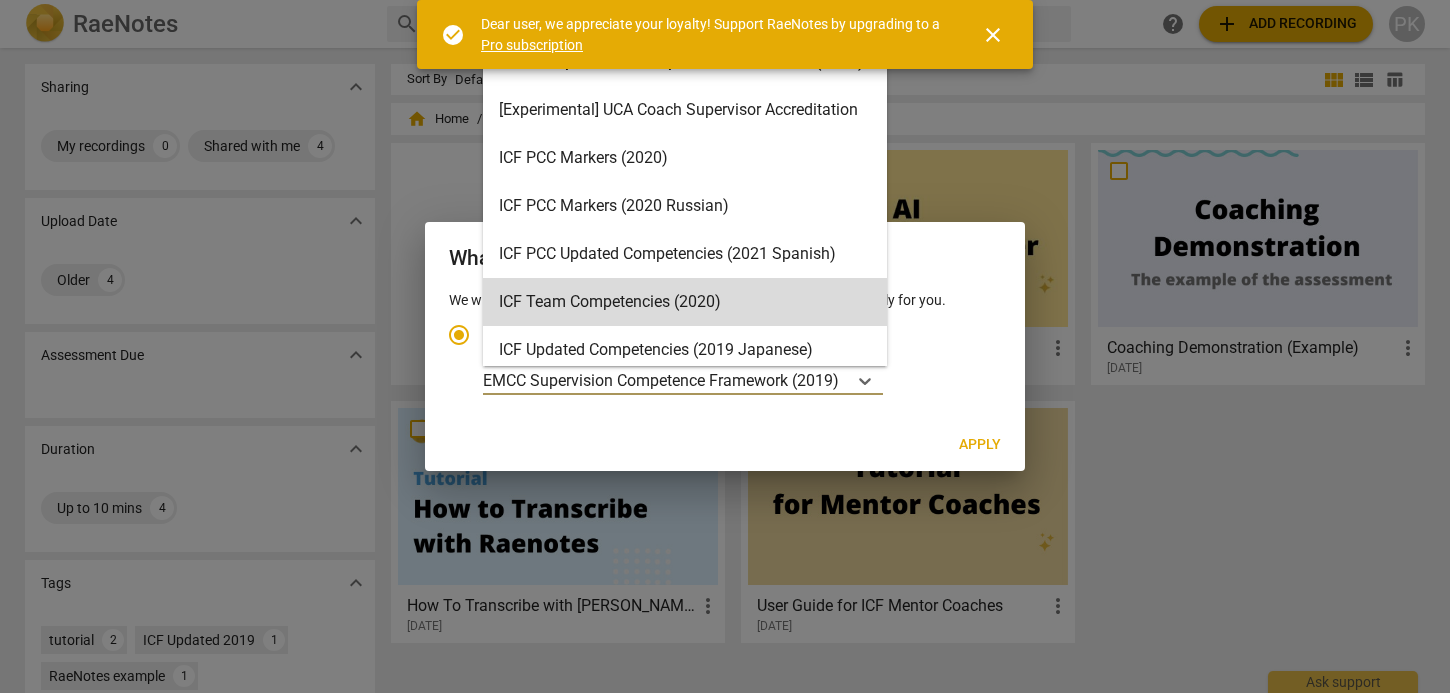 scroll, scrollTop: 0, scrollLeft: 0, axis: both 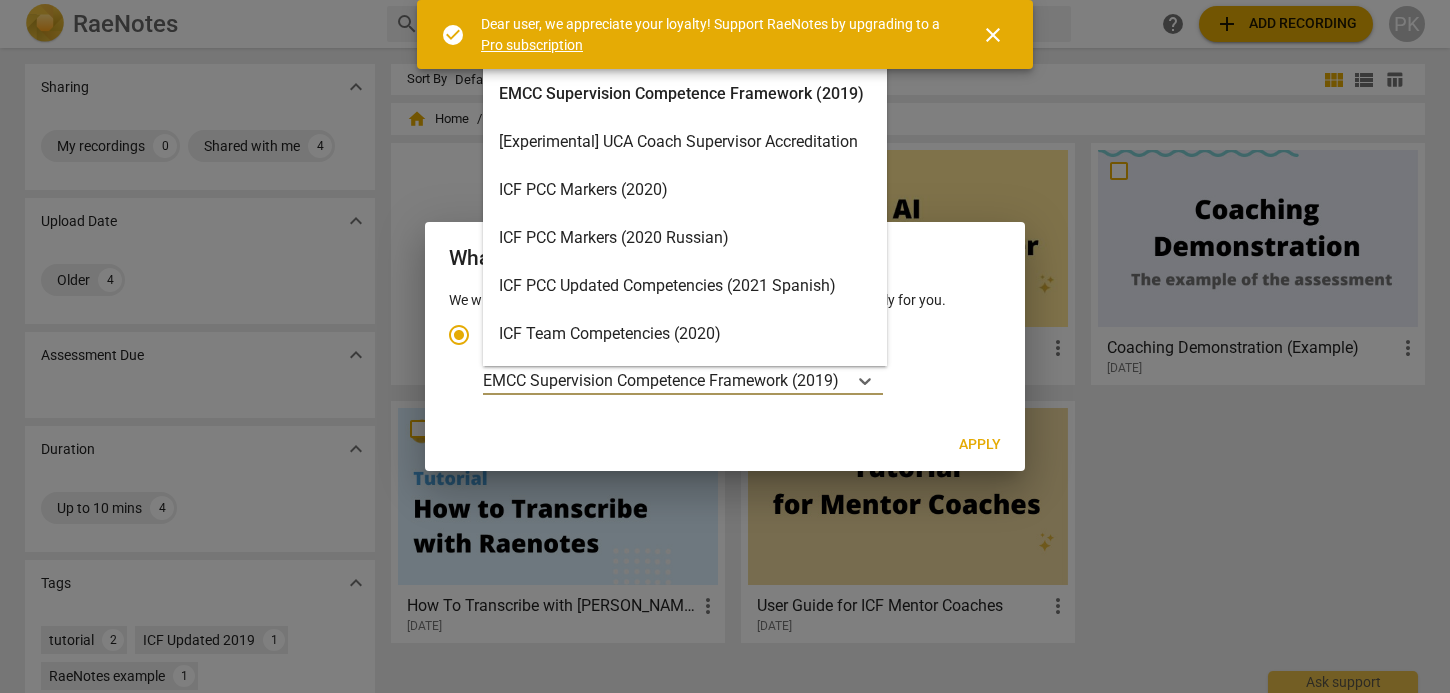 click on "ICF PCC Markers (2020)" at bounding box center [685, 190] 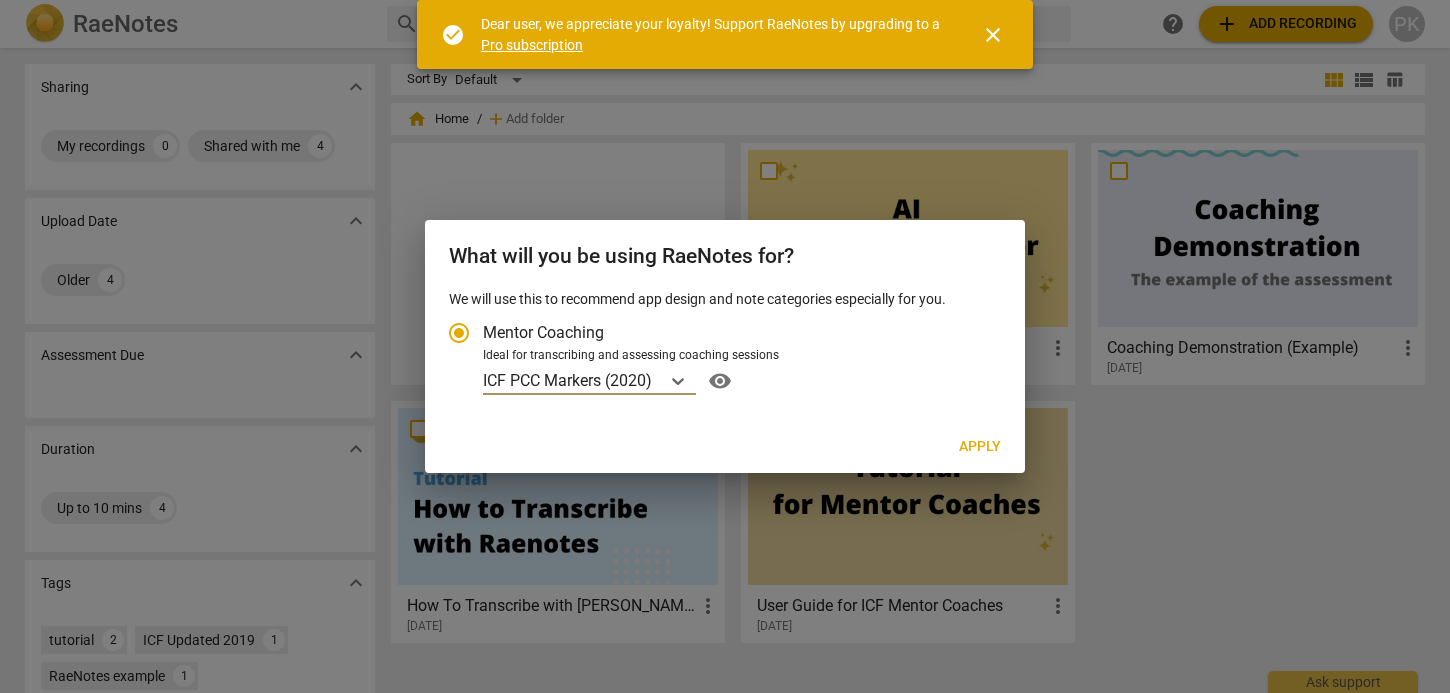 click on "Apply" at bounding box center (980, 447) 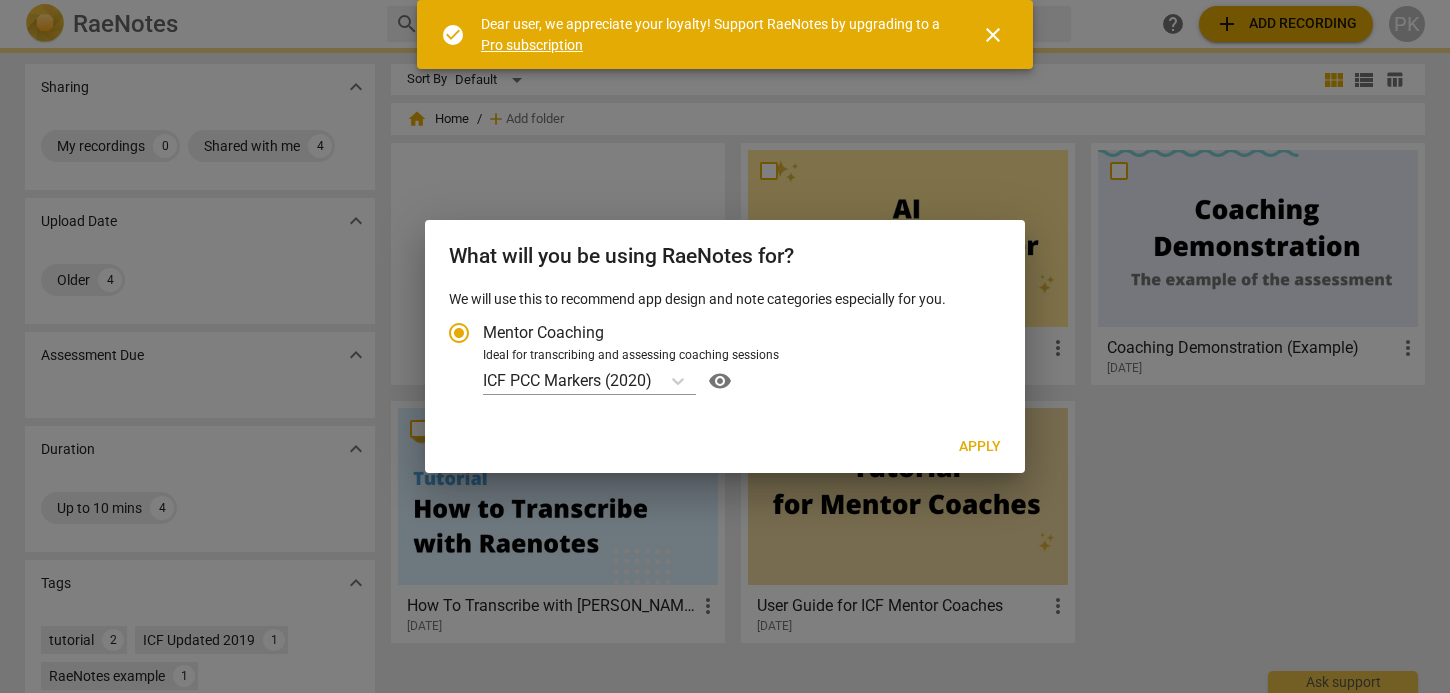 radio on "false" 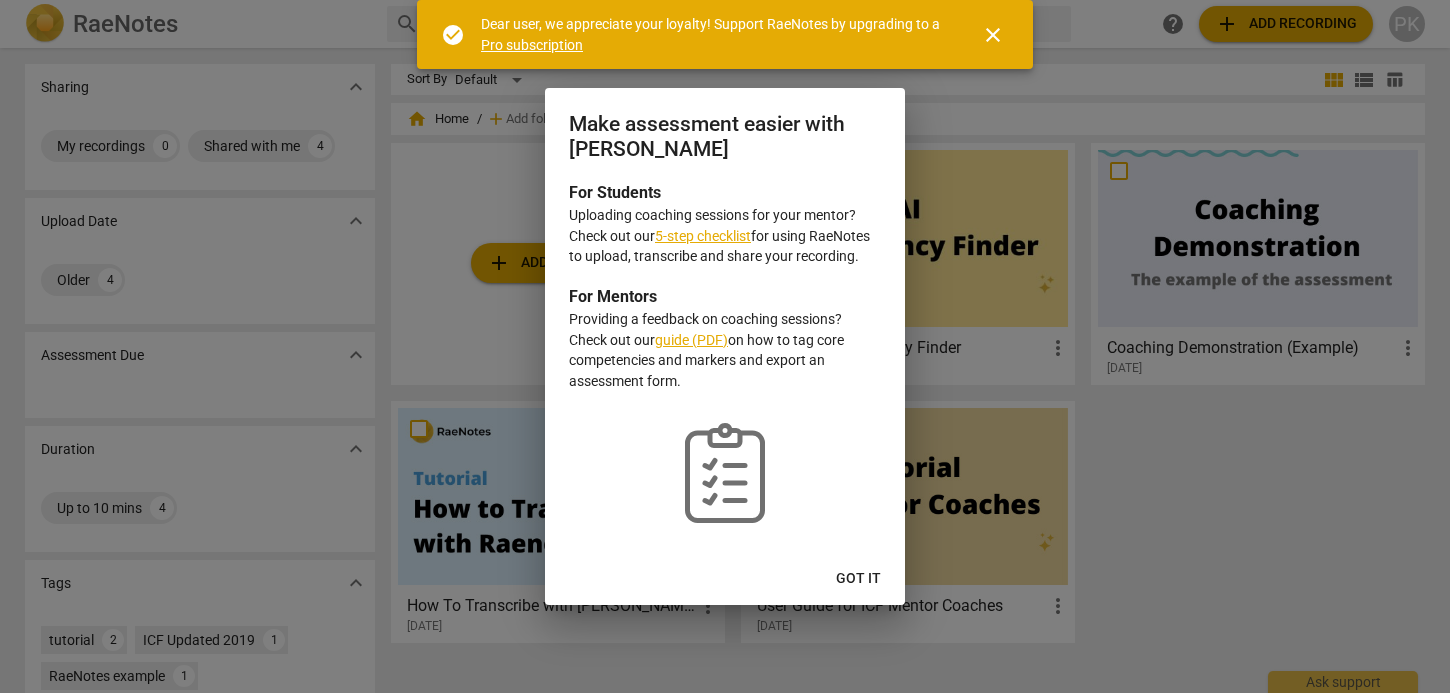 click on "5-step checklist" at bounding box center [703, 236] 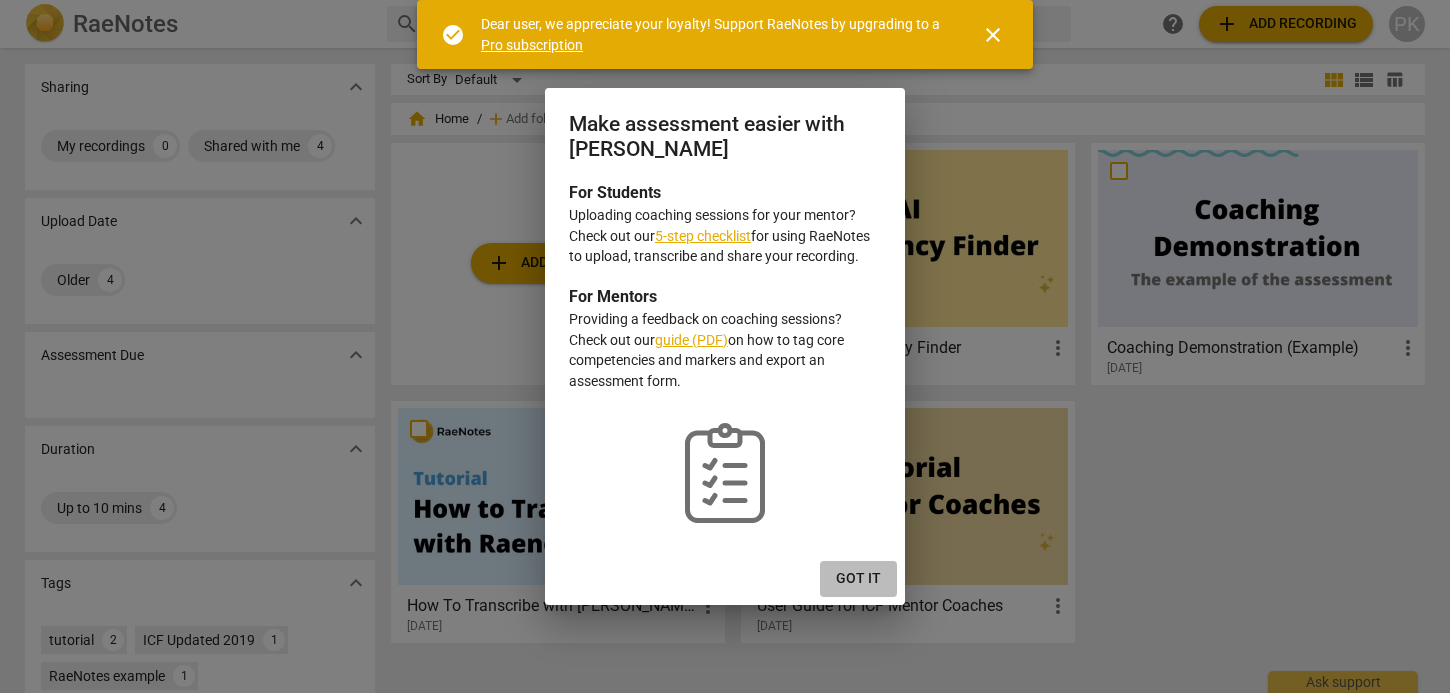 click on "Got it" at bounding box center [858, 579] 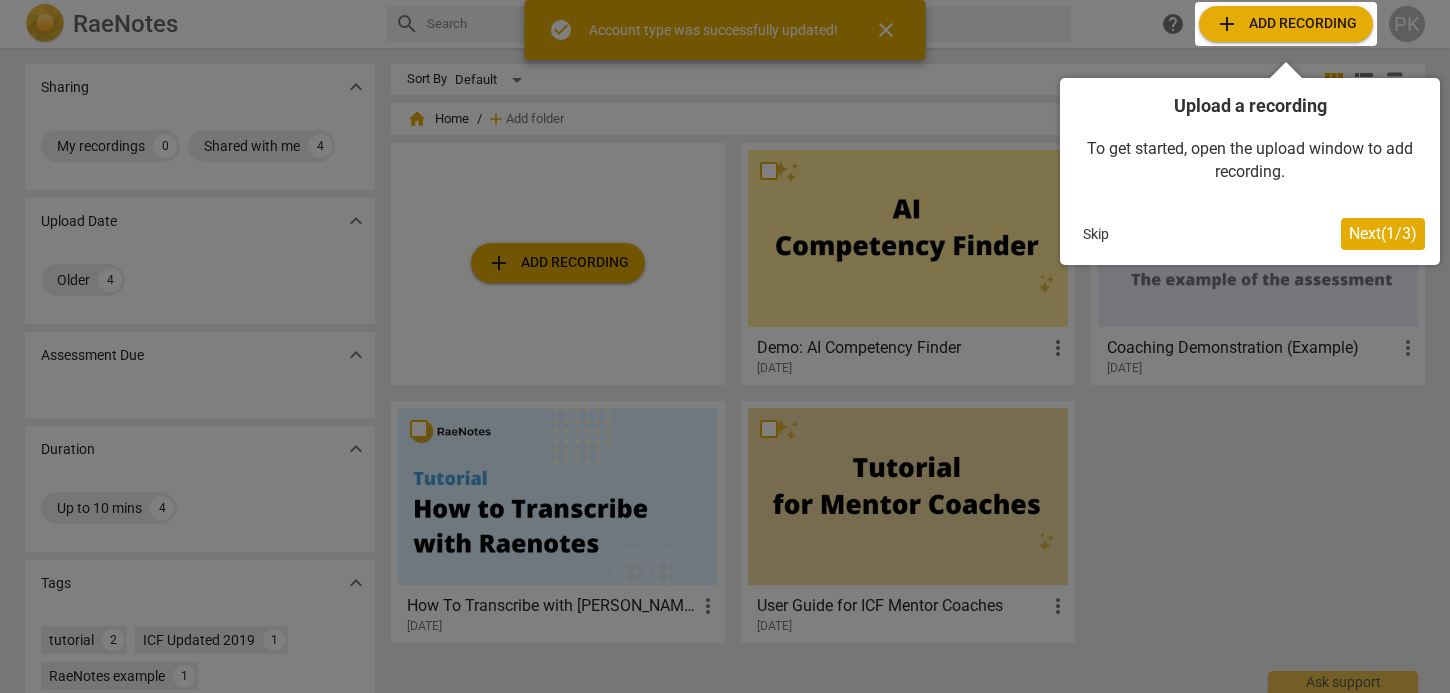 click at bounding box center [1286, 24] 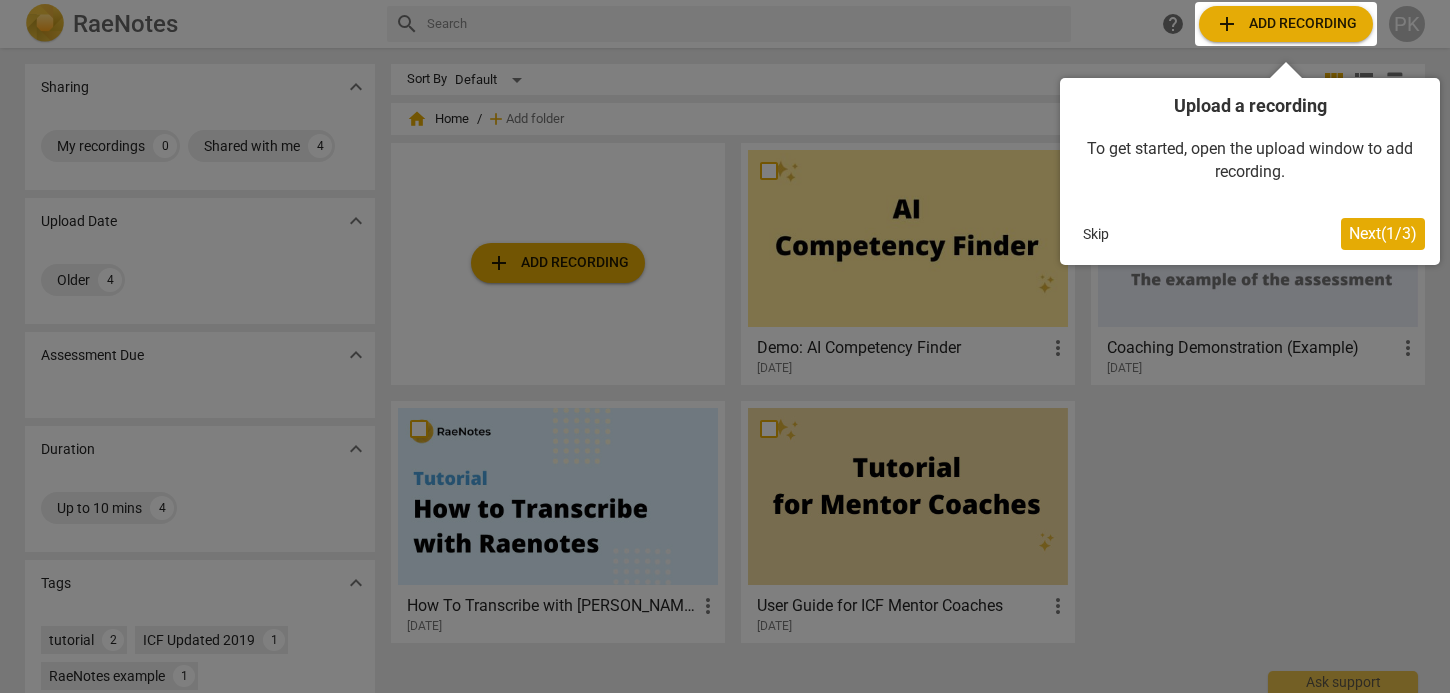 click on "Next  ( 1 / 3 )" at bounding box center [1383, 233] 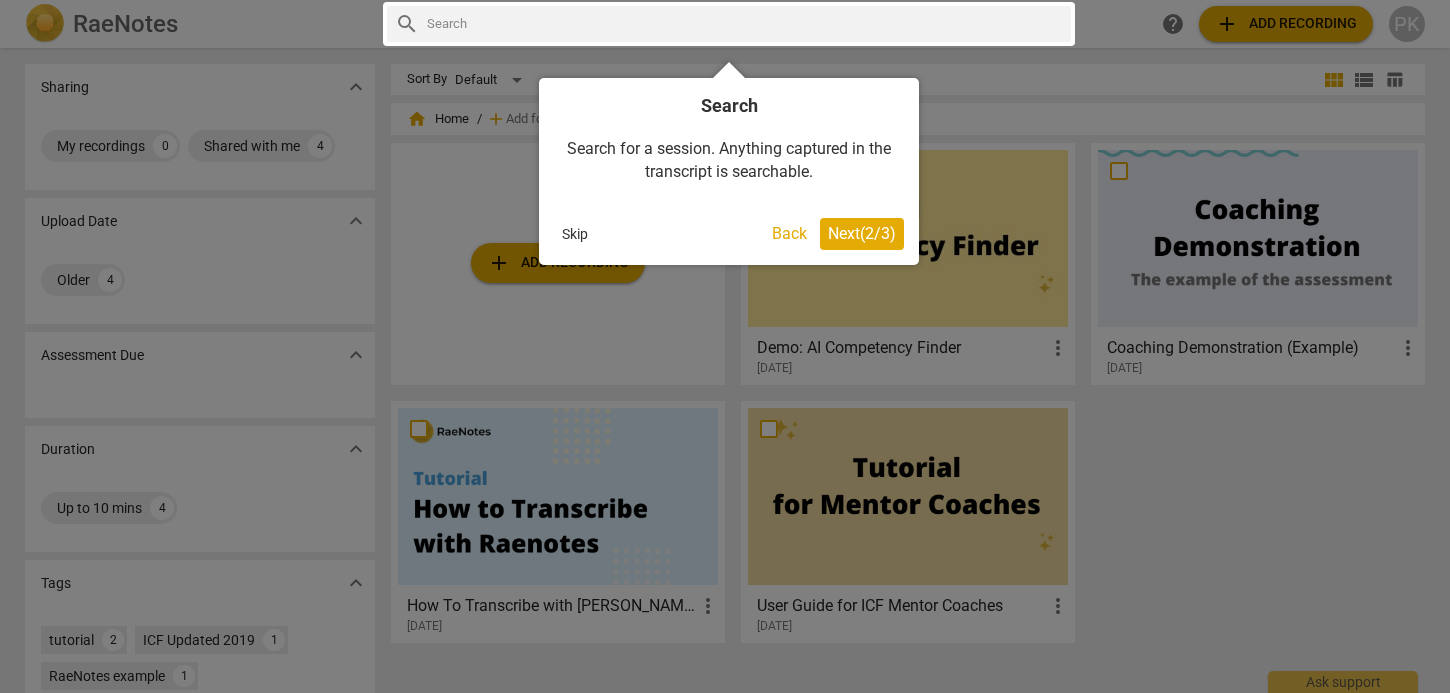 click on "Next  ( 2 / 3 )" at bounding box center (862, 233) 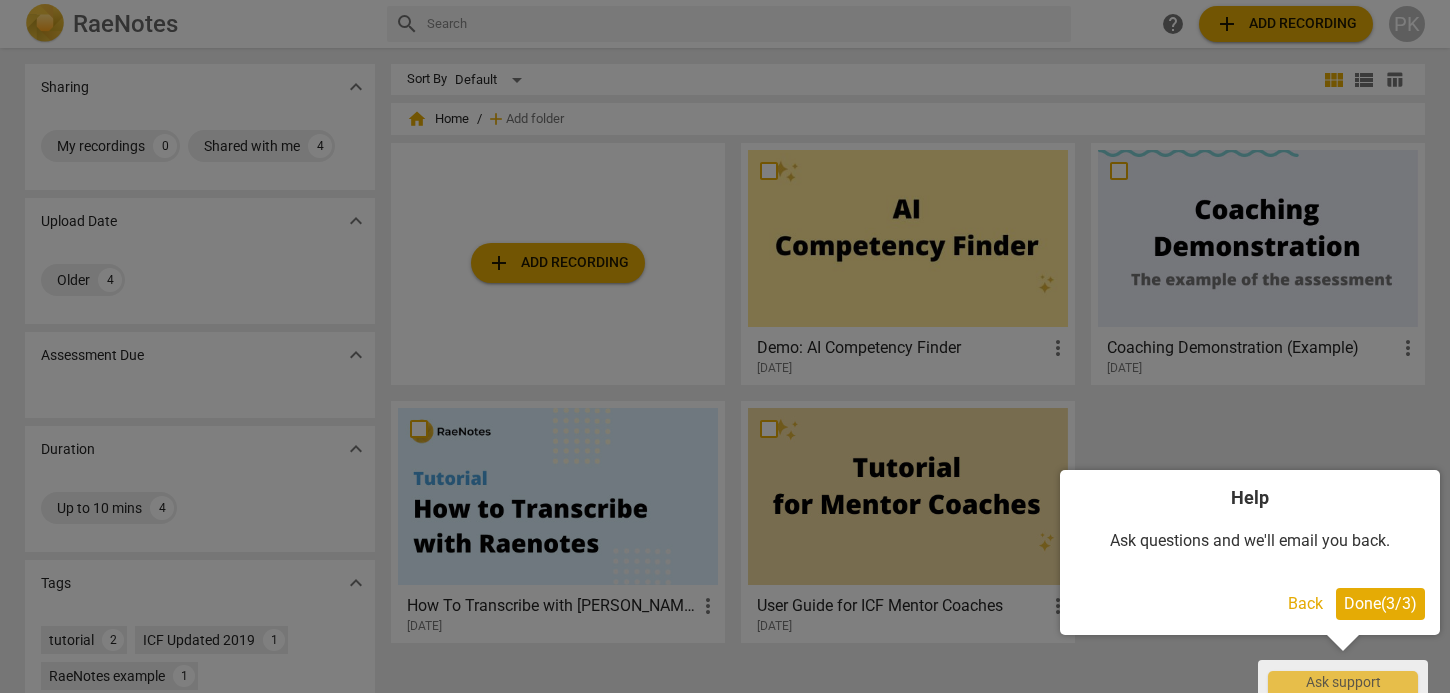 click on "Done  ( 3 / 3 )" at bounding box center (1380, 603) 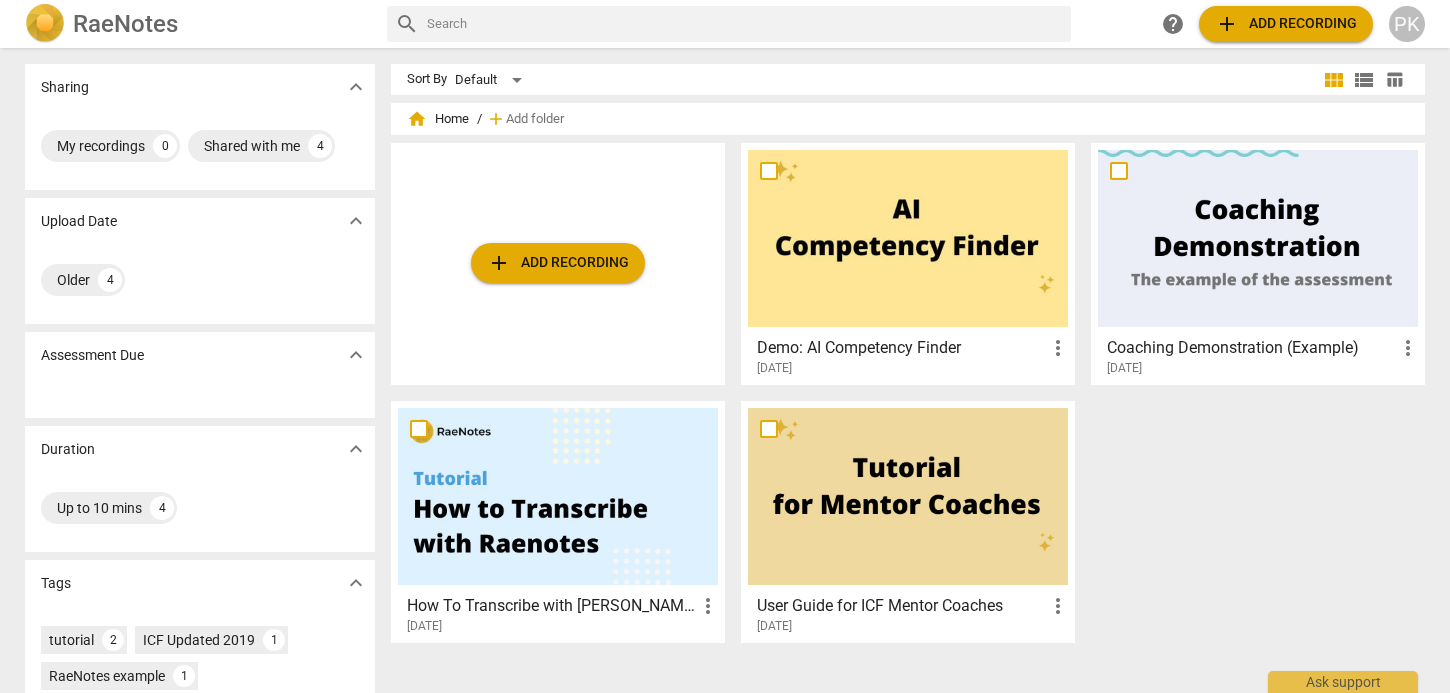 click on "add   Add recording" at bounding box center (1286, 24) 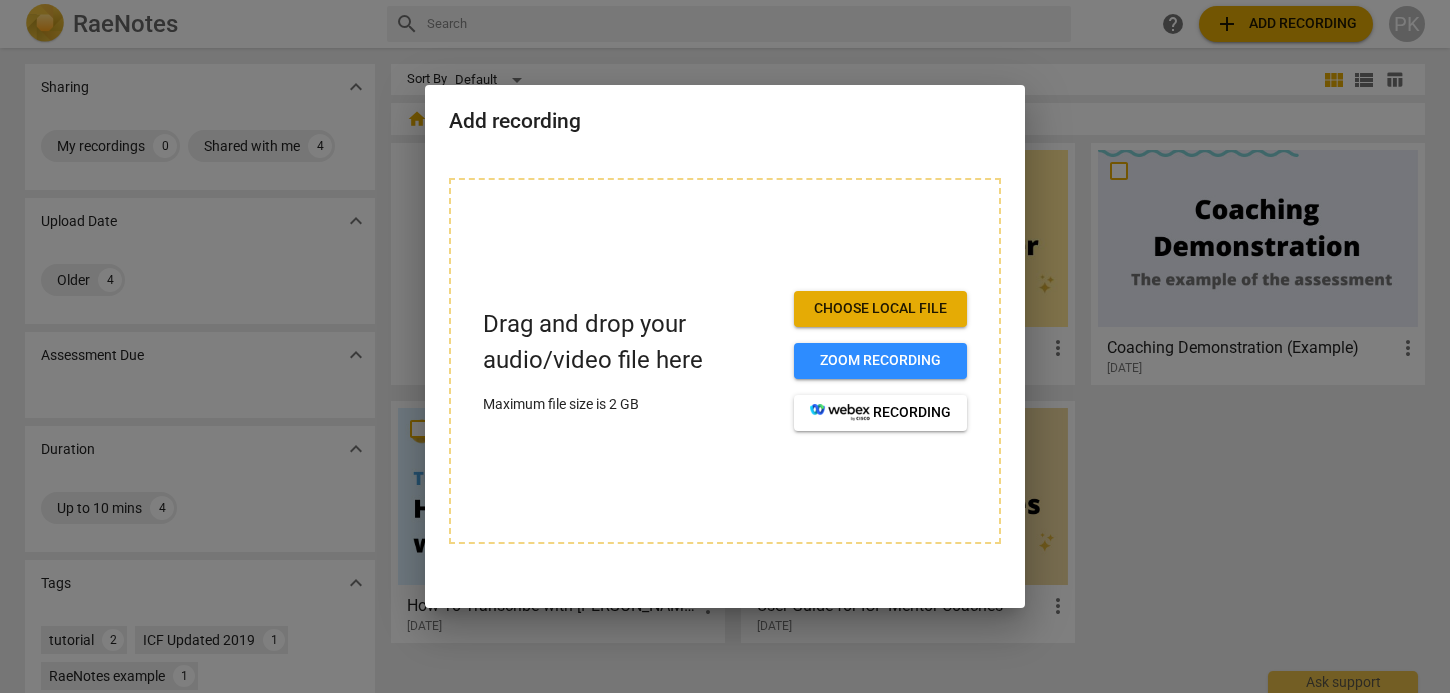 click on "Choose local file" at bounding box center [880, 309] 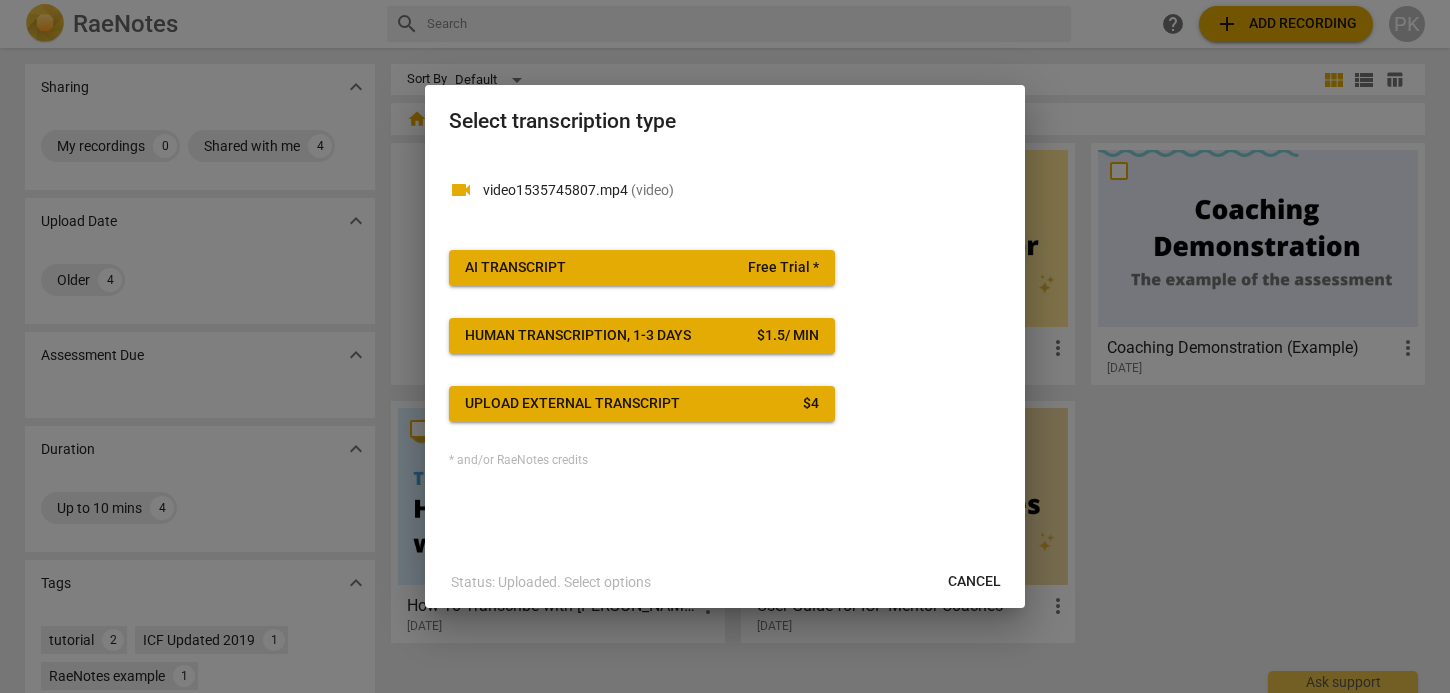 click on "Free Trial *" at bounding box center (783, 268) 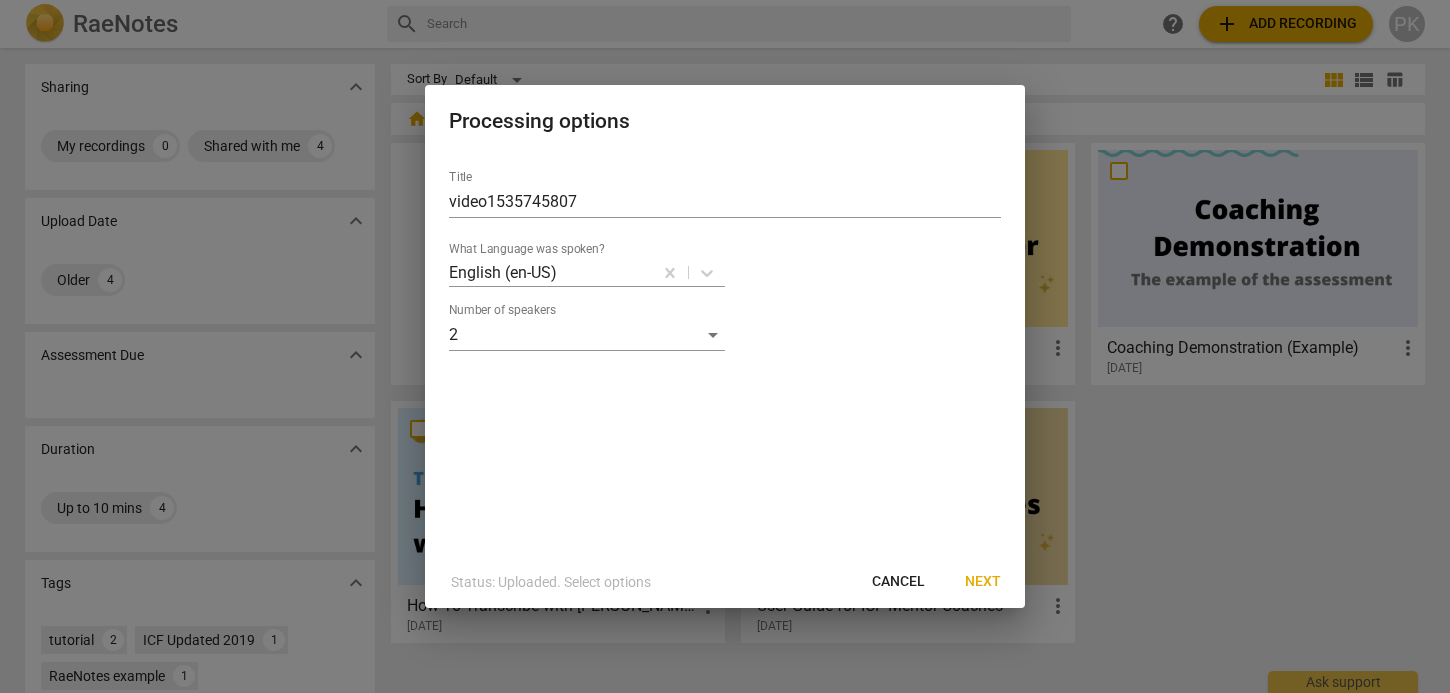 click on "Next" at bounding box center [983, 582] 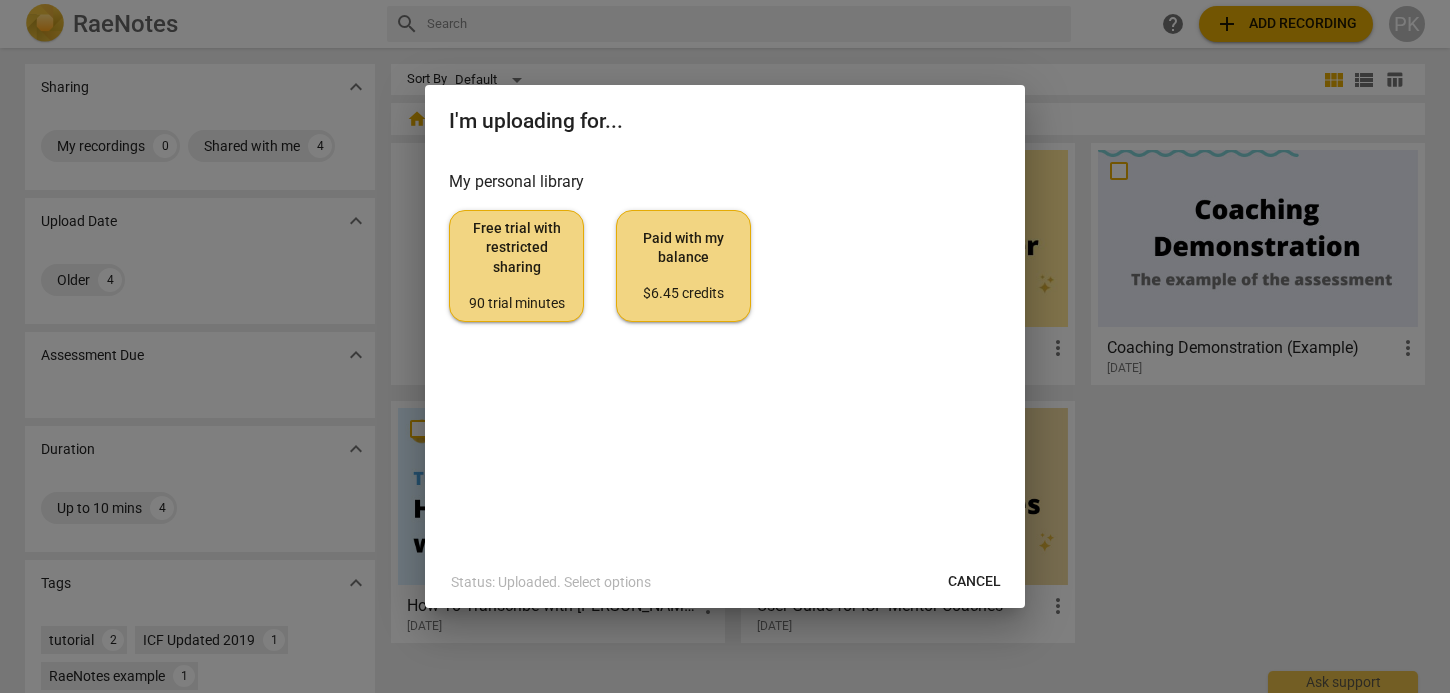 click on "Free trial with restricted sharing 90 trial minutes" at bounding box center (516, 266) 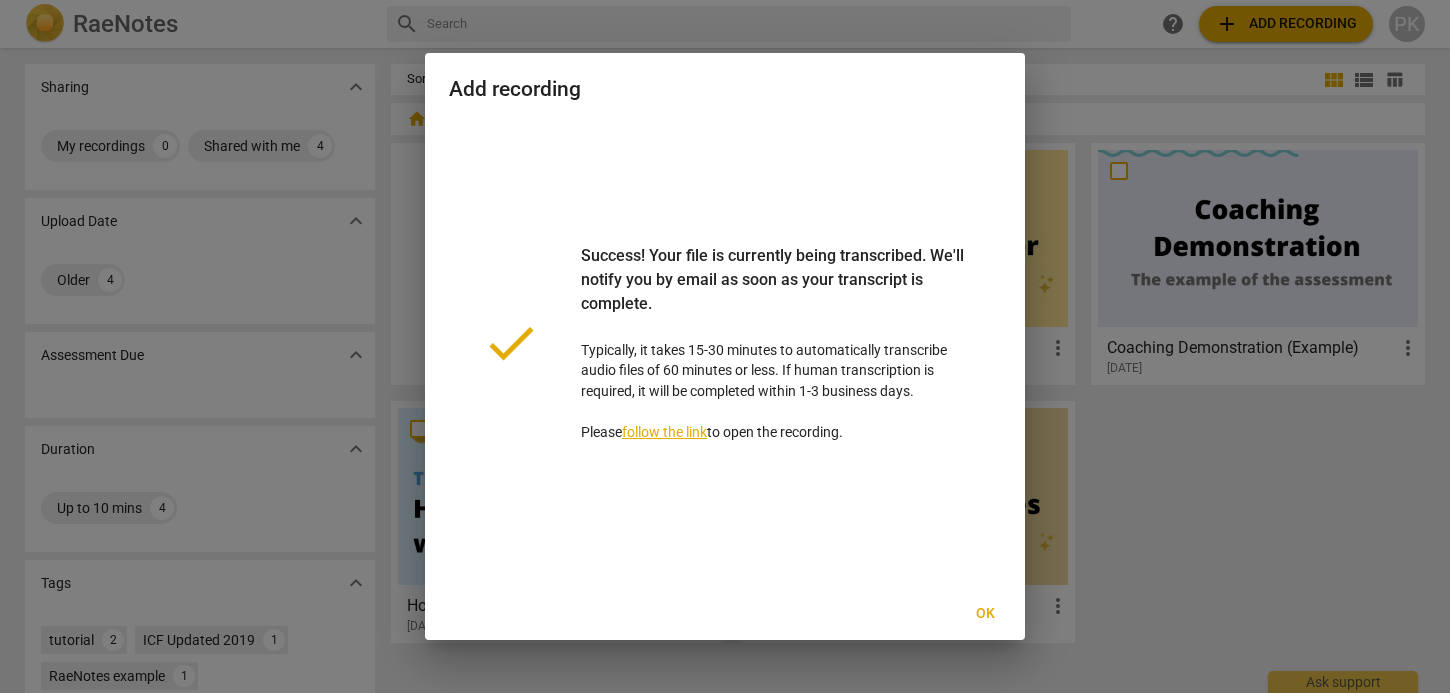 click on "Ok" at bounding box center [985, 614] 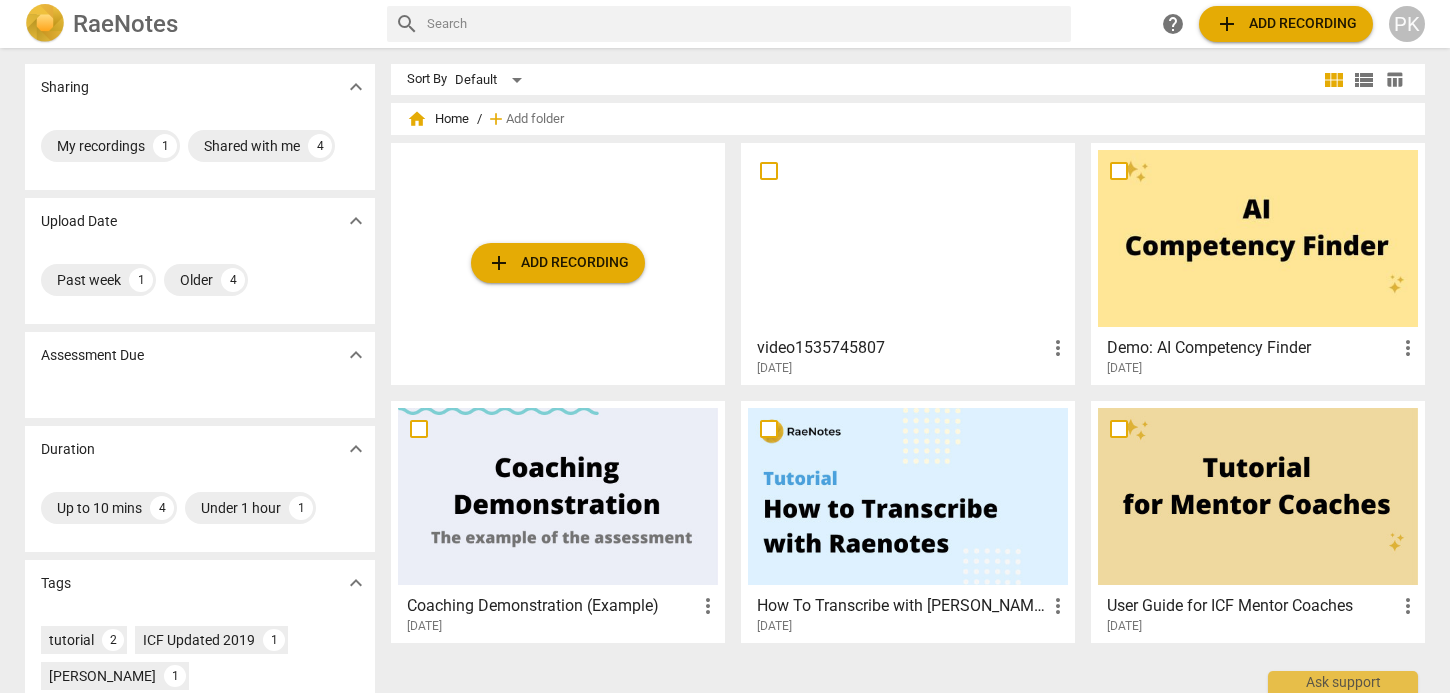 click on "more_vert" at bounding box center [1058, 348] 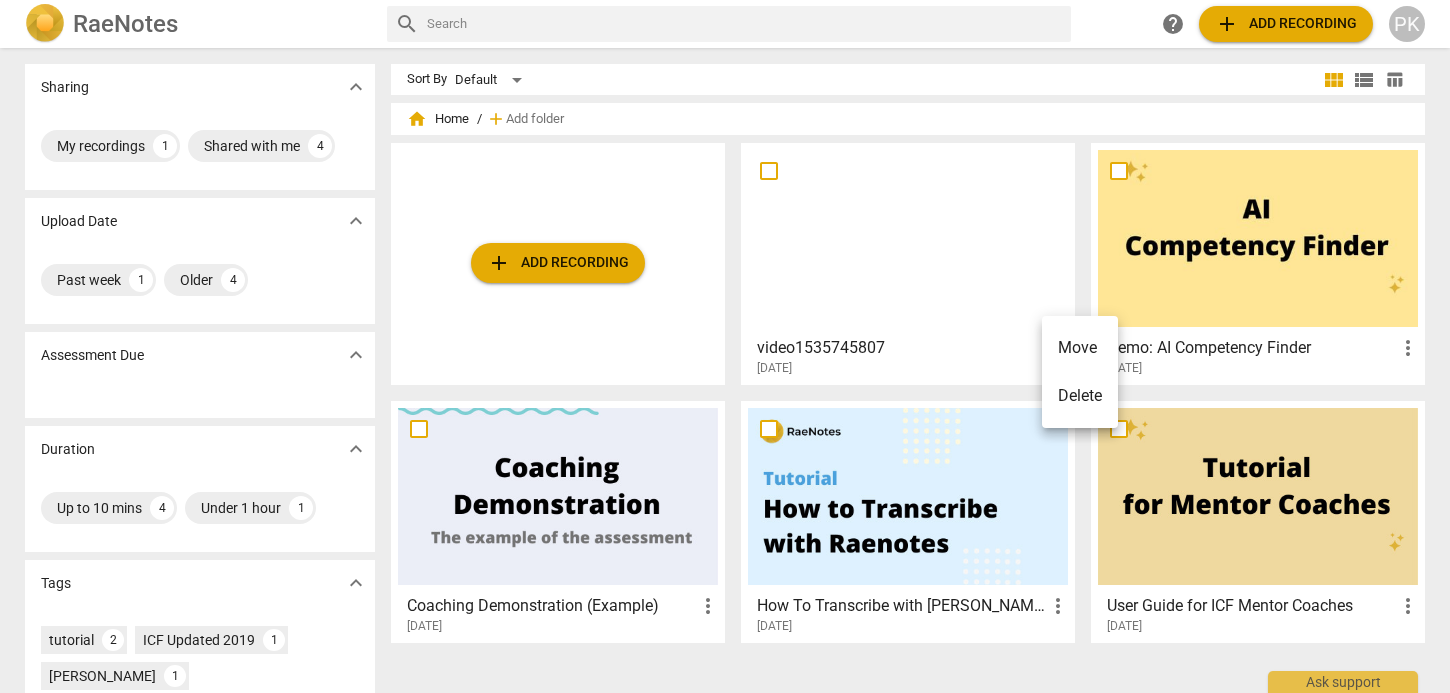 click at bounding box center [725, 346] 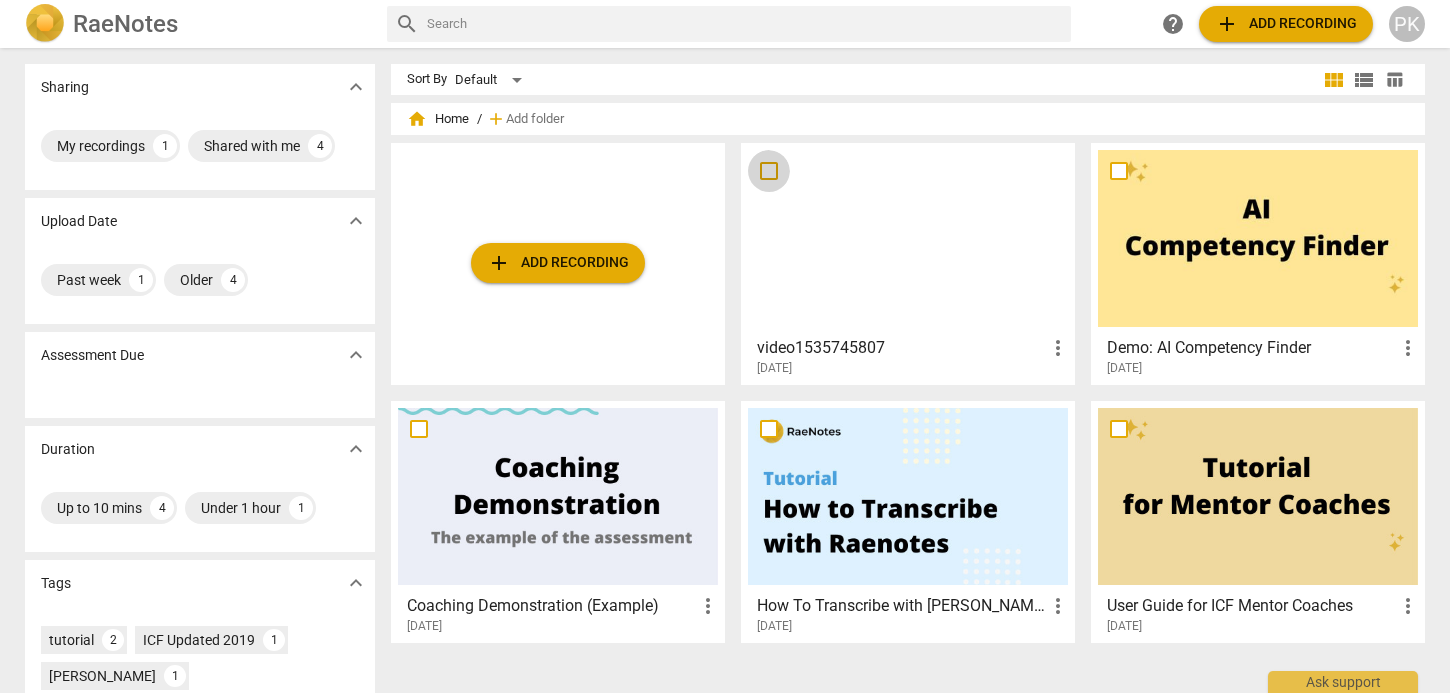 click at bounding box center (769, 171) 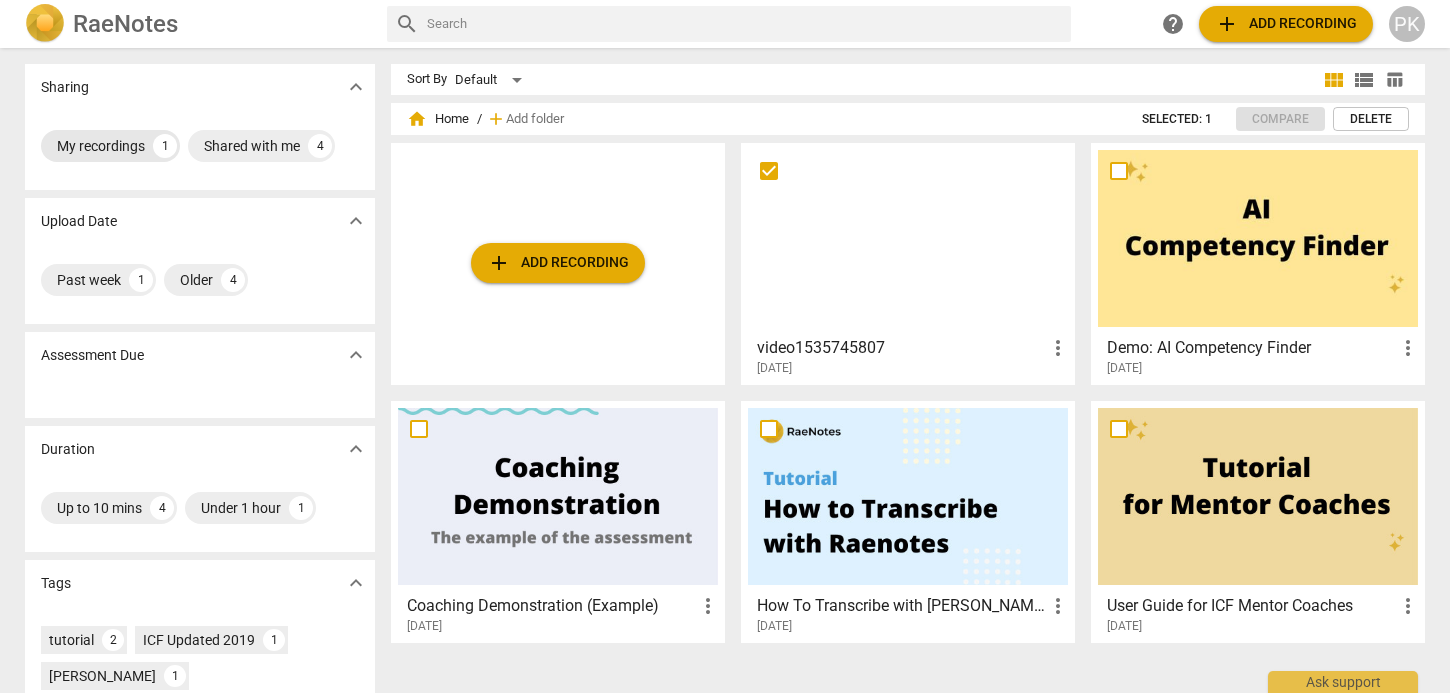 click on "My recordings" at bounding box center [101, 146] 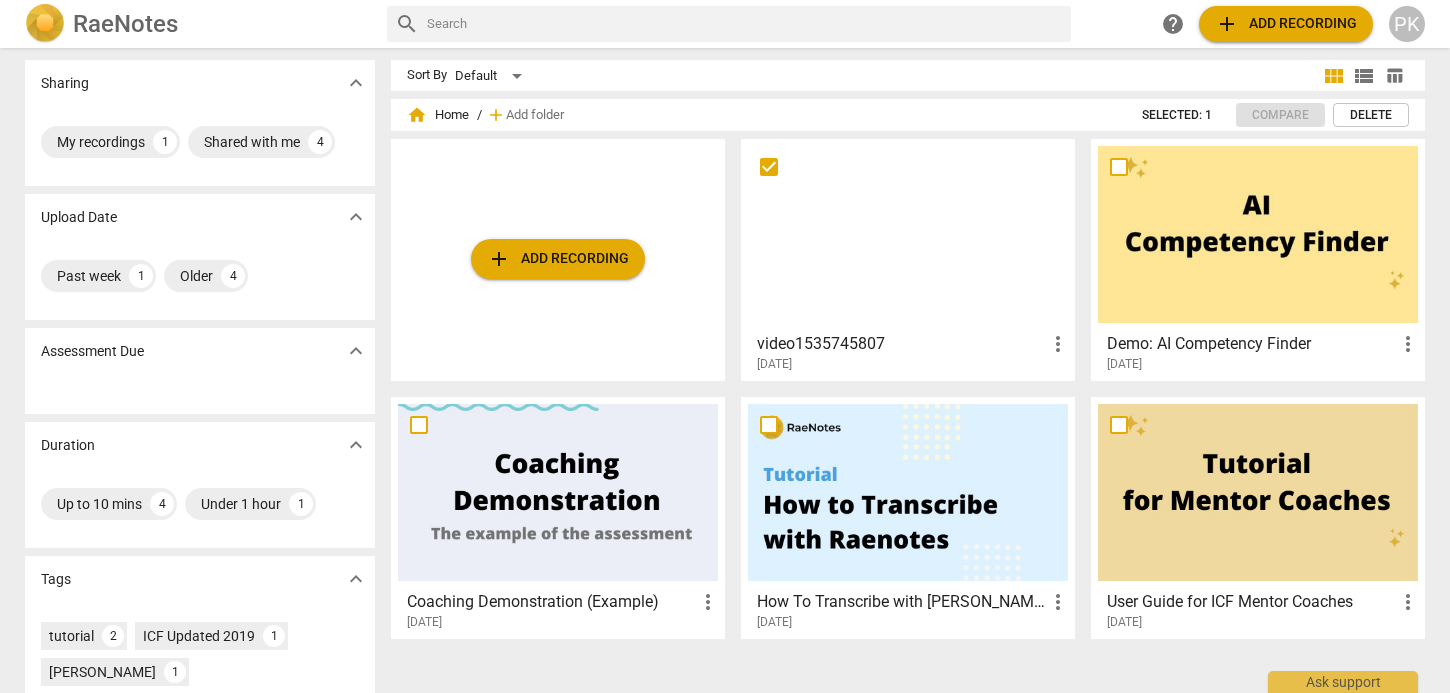 scroll, scrollTop: 0, scrollLeft: 0, axis: both 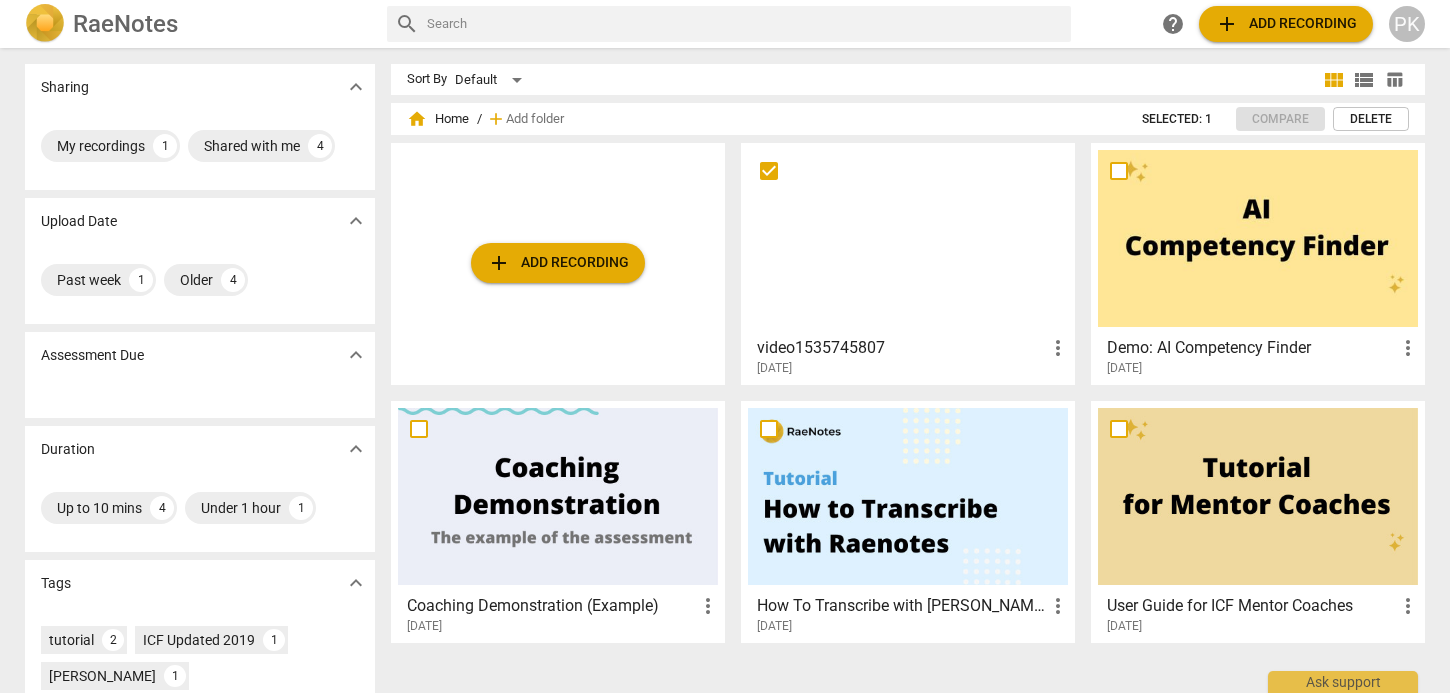 click at bounding box center [769, 171] 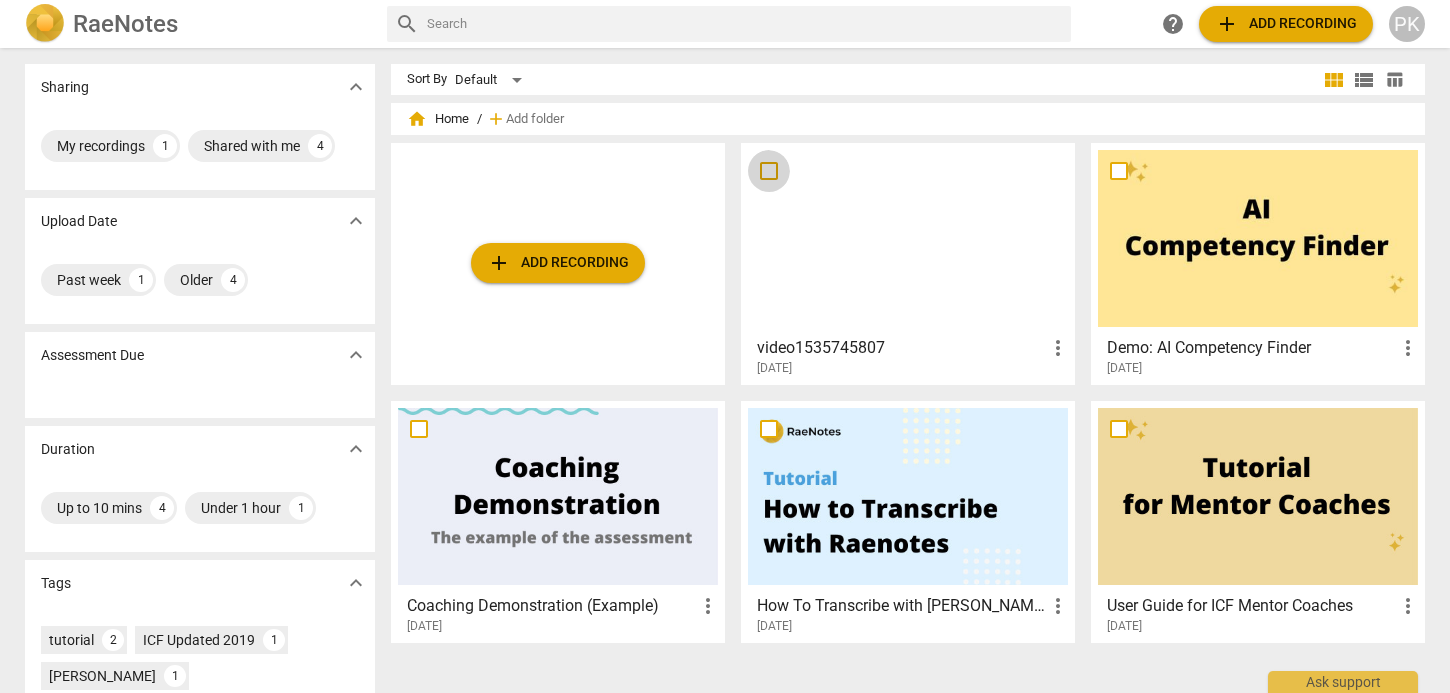 click at bounding box center [769, 171] 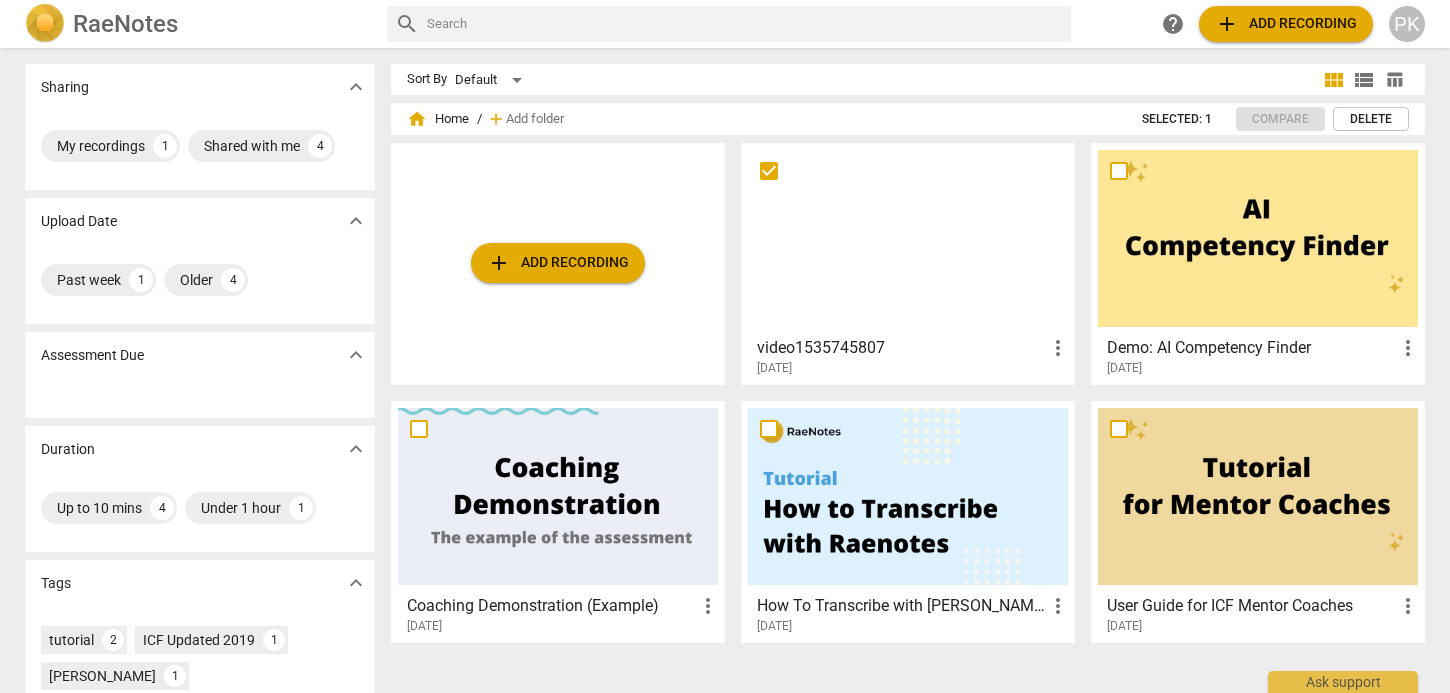 click on "PK" at bounding box center (1407, 24) 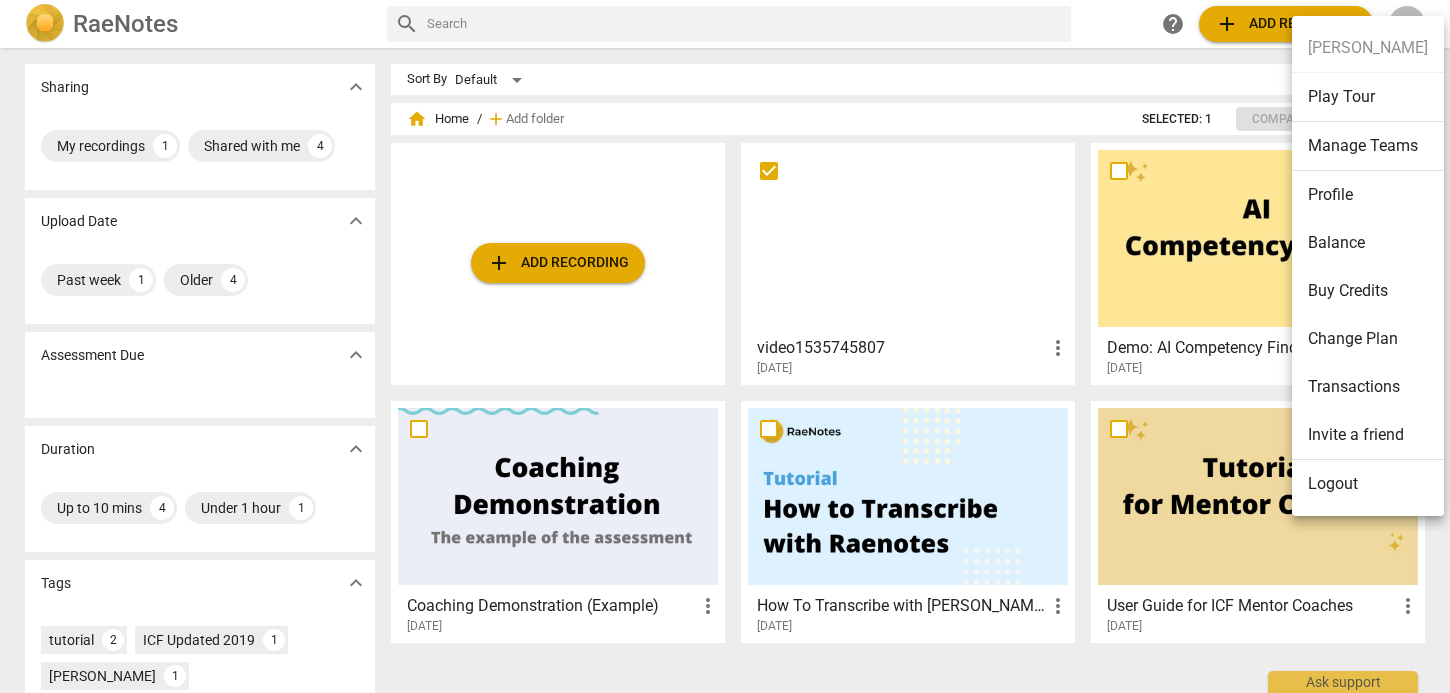 click at bounding box center [725, 346] 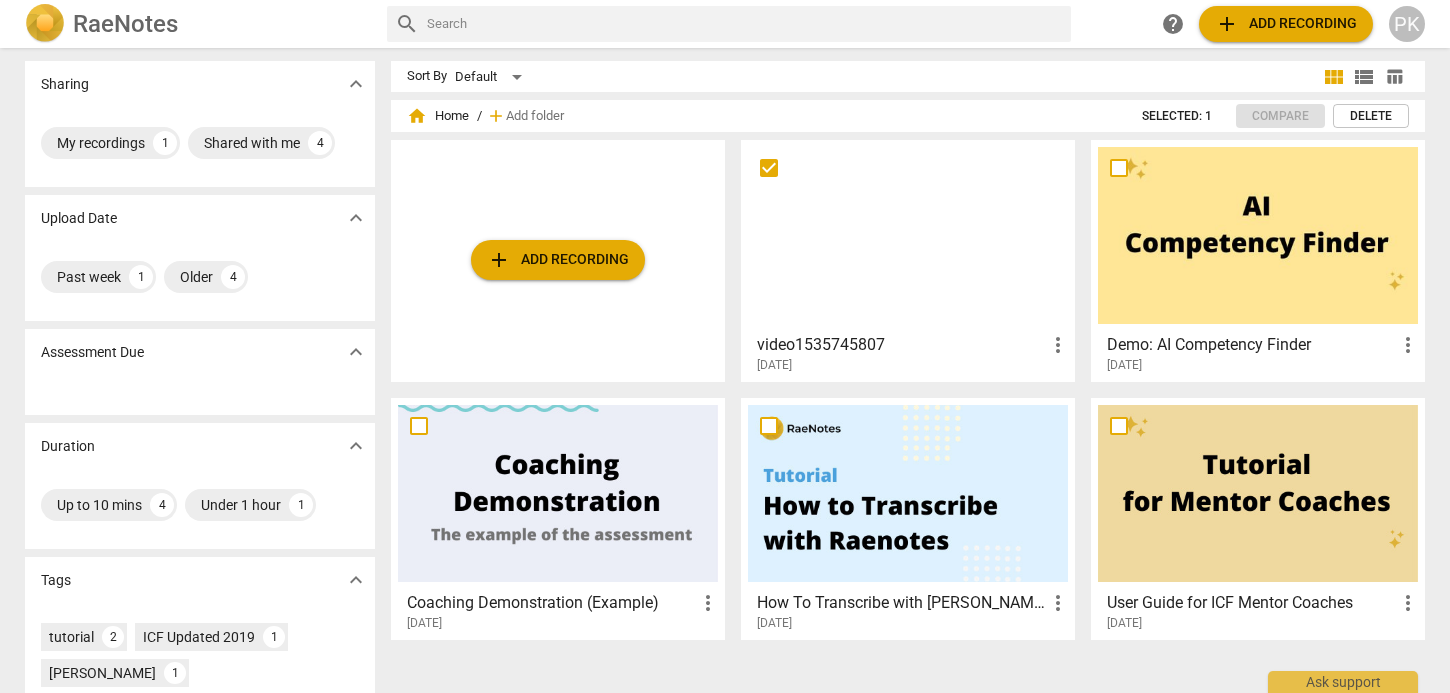 scroll, scrollTop: 0, scrollLeft: 0, axis: both 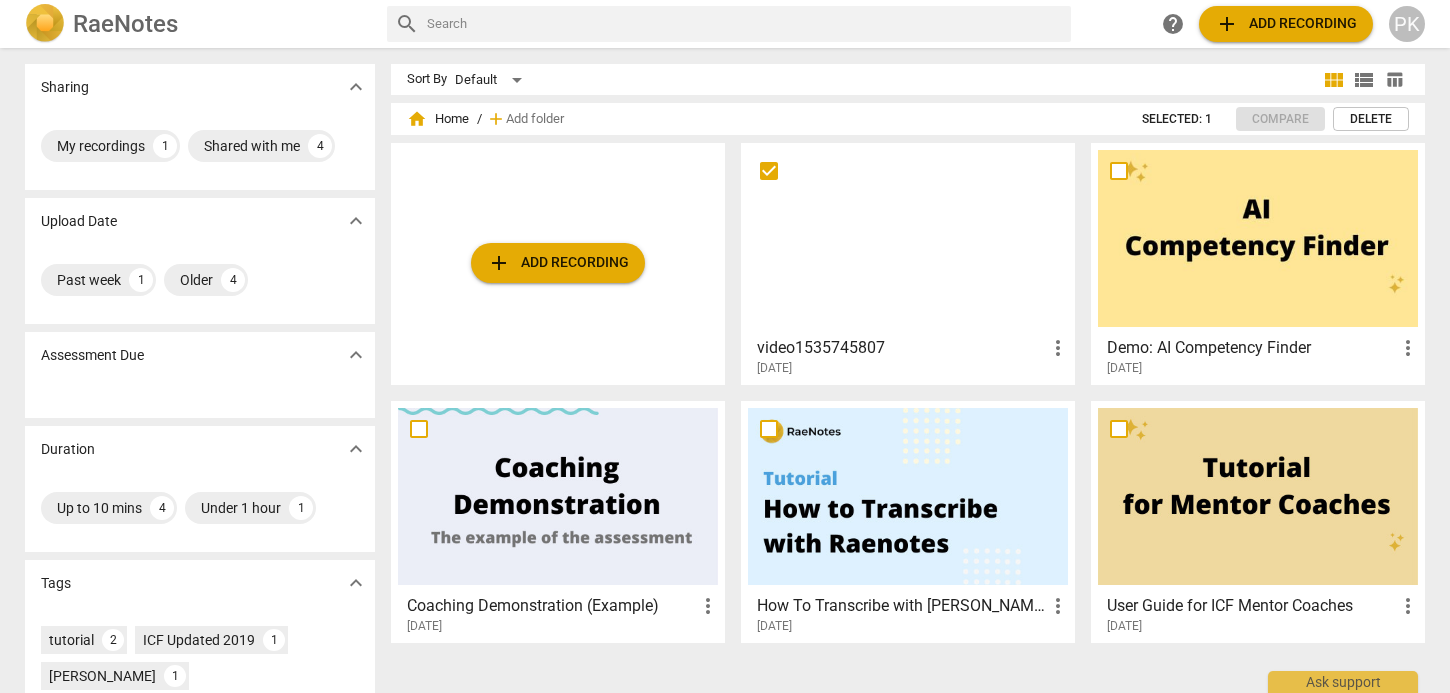 click on "home" at bounding box center (417, 119) 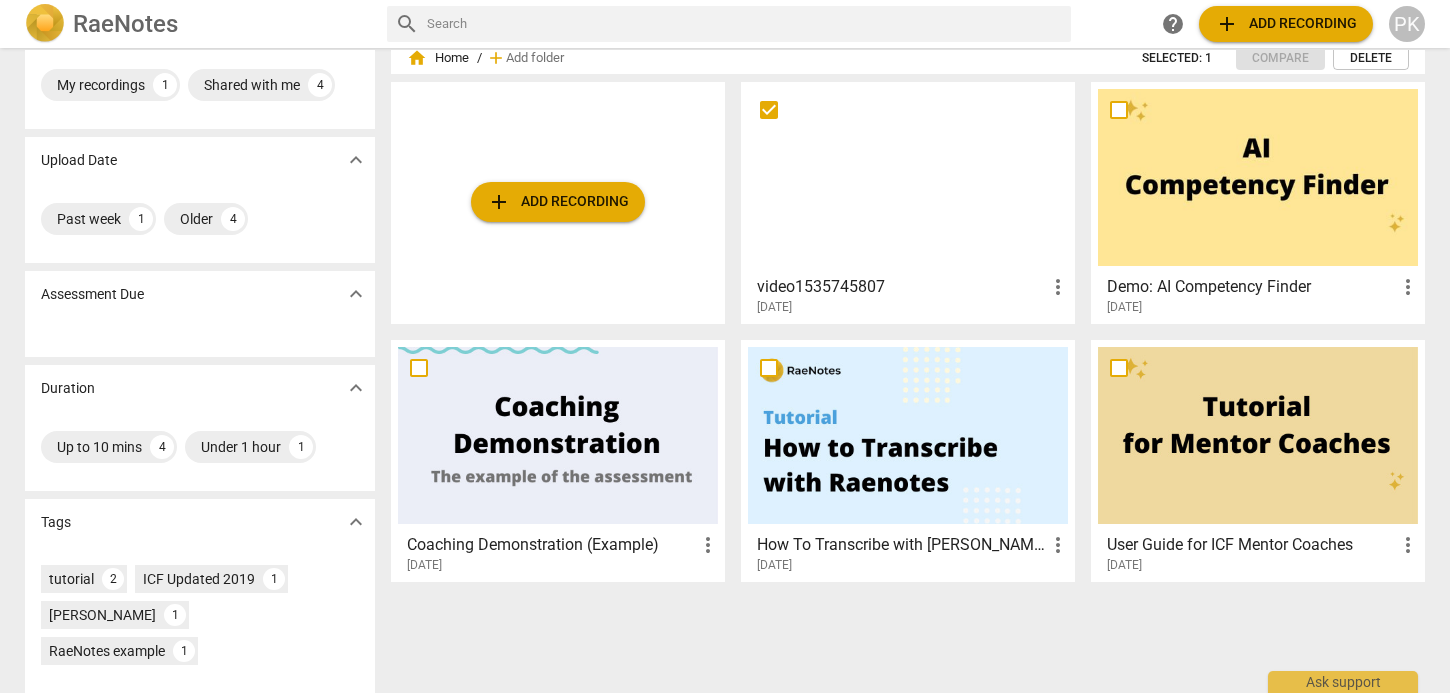 scroll, scrollTop: 59, scrollLeft: 0, axis: vertical 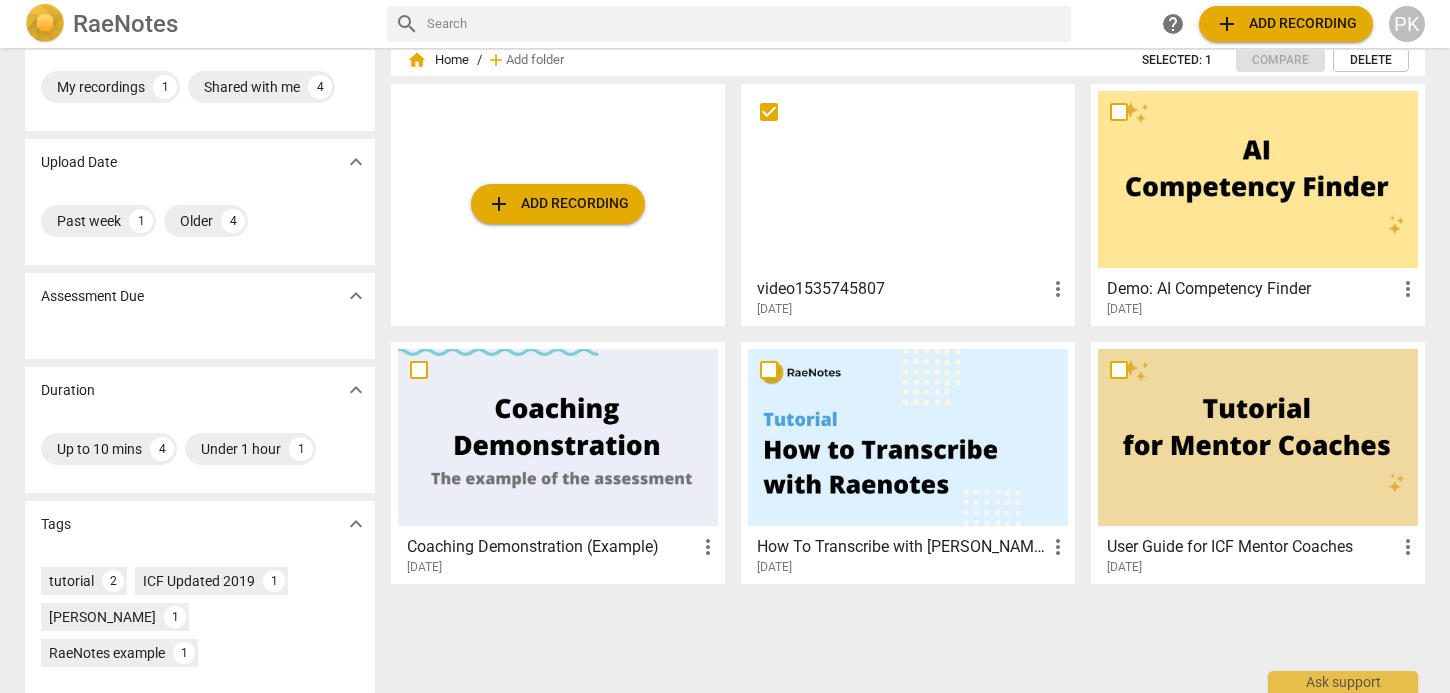 click on "more_vert" at bounding box center [1058, 289] 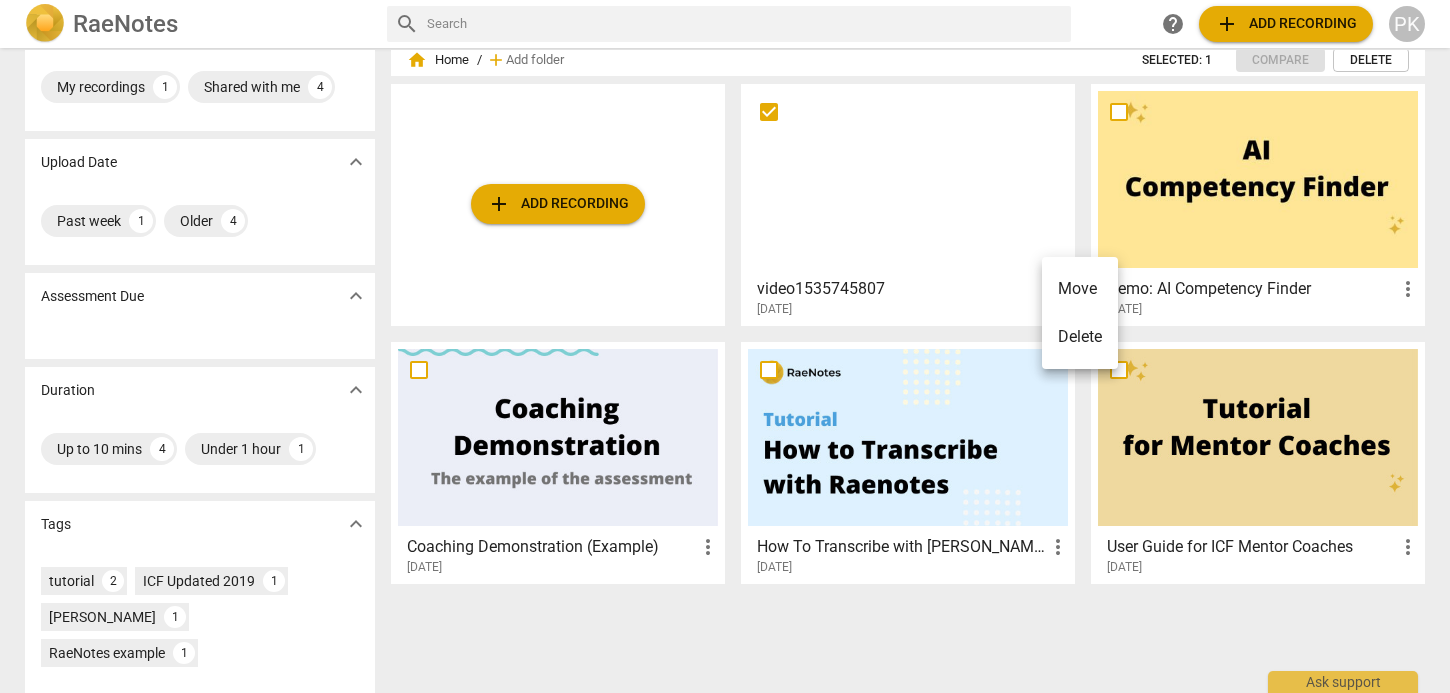 click at bounding box center [725, 346] 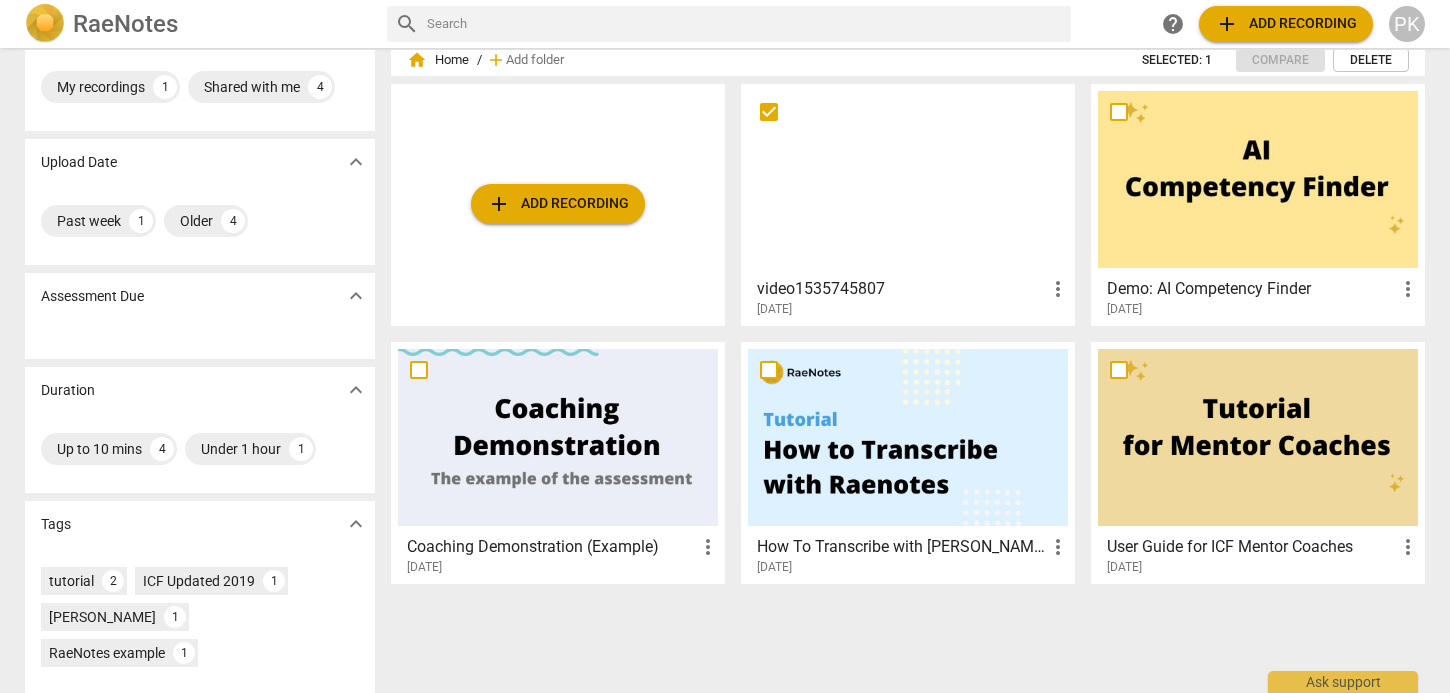click at bounding box center (908, 179) 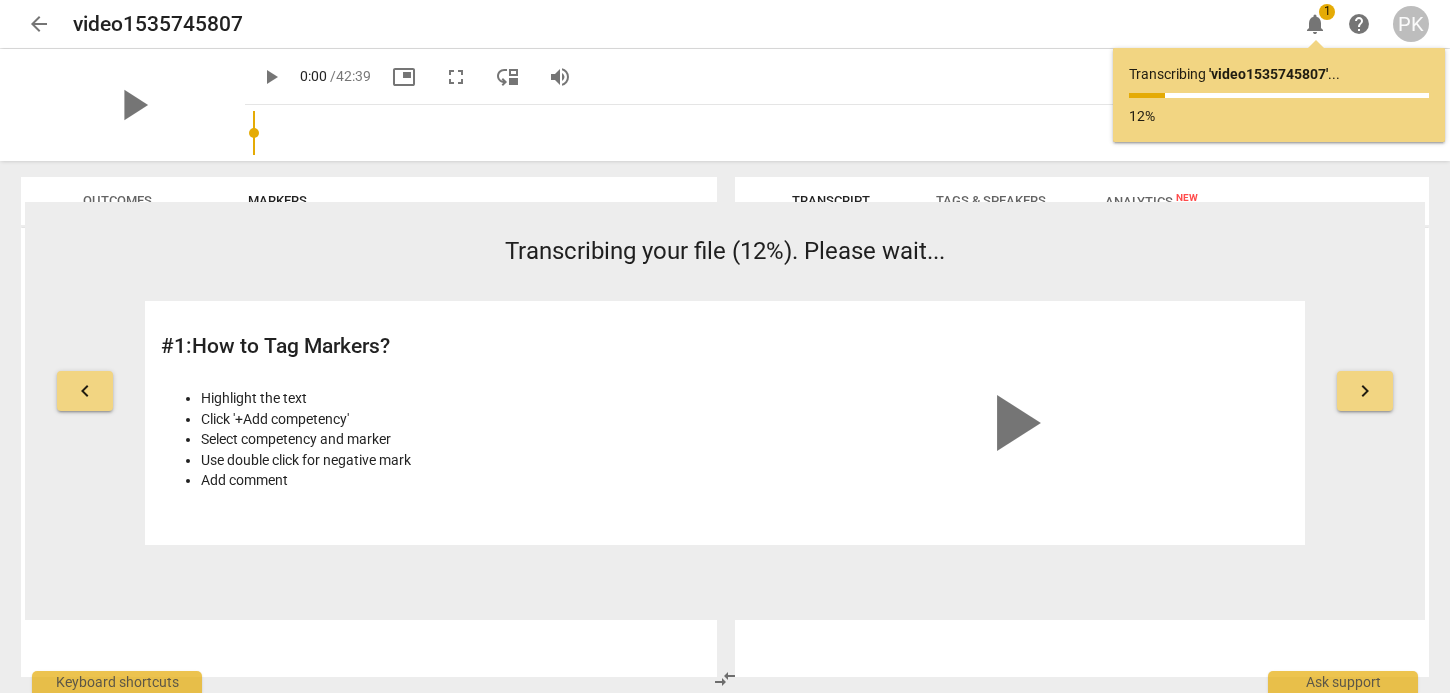 click on "arrow_back" at bounding box center (39, 24) 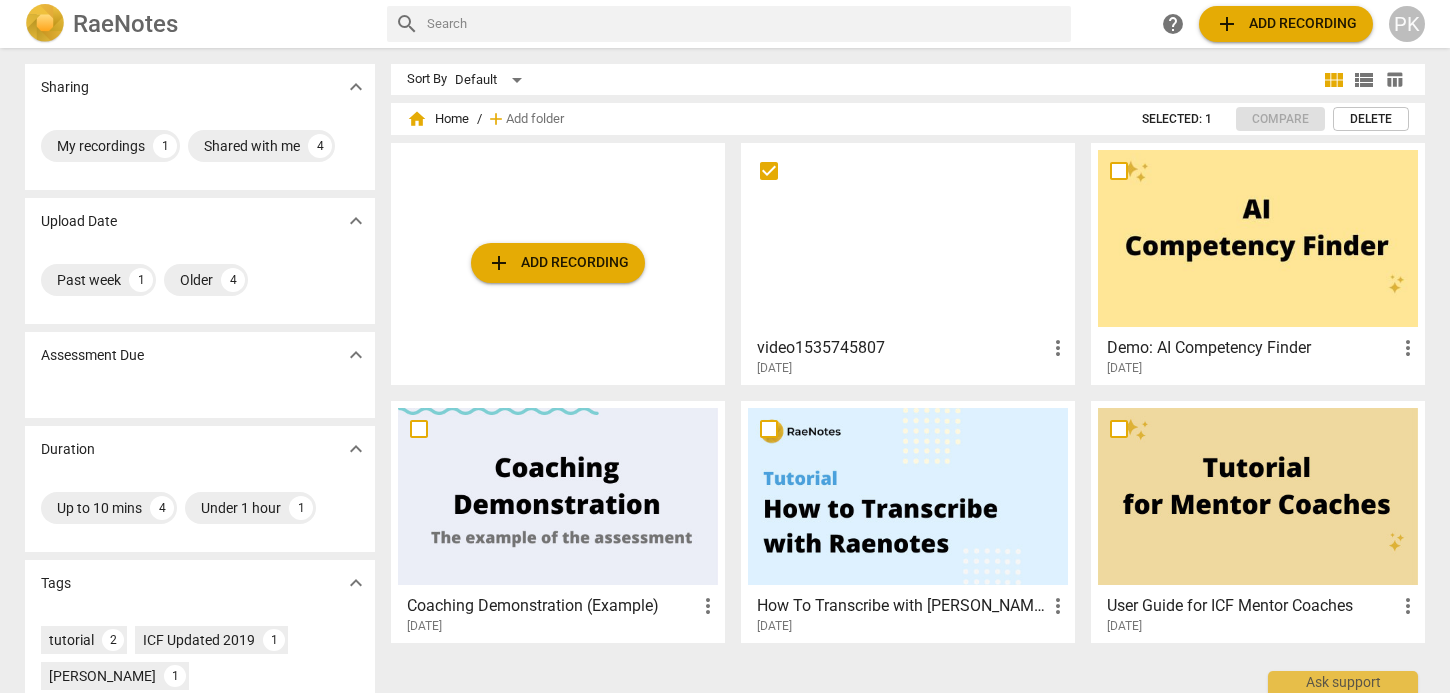click at bounding box center [908, 238] 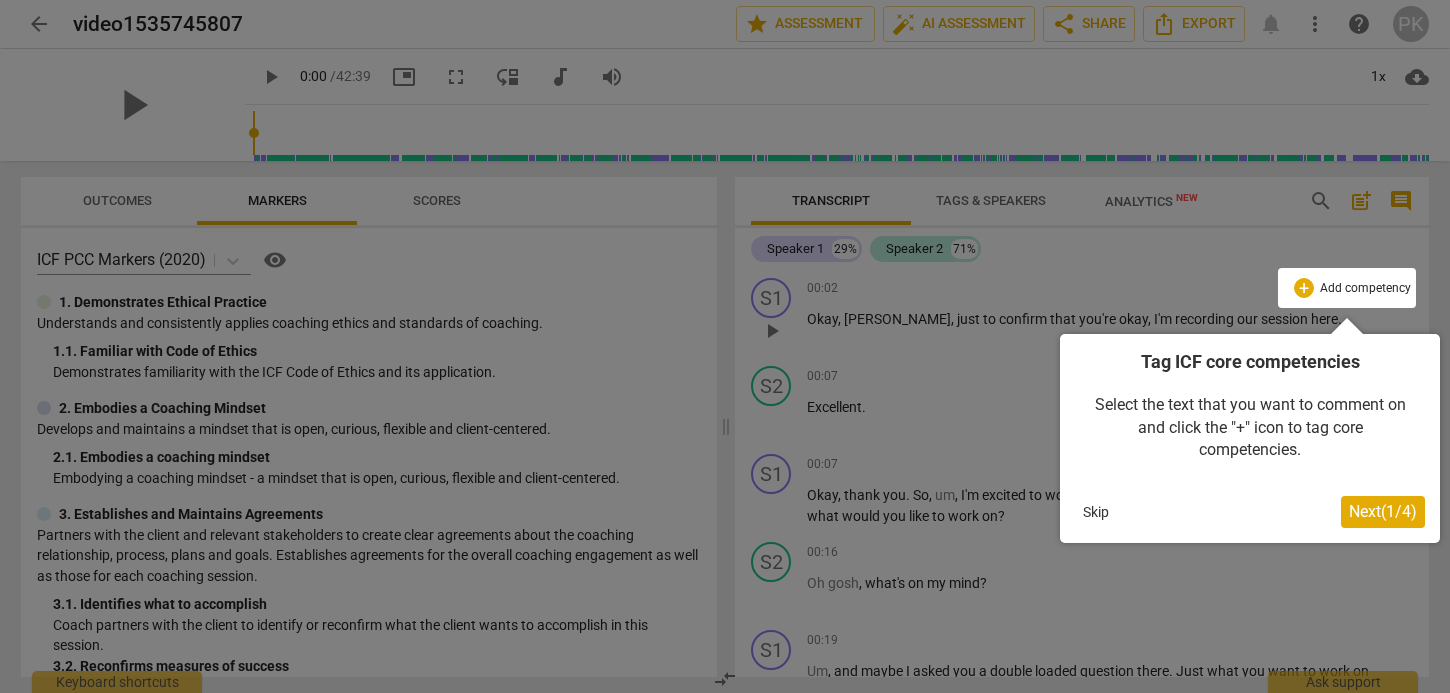 click on "Next  ( 1 / 4 )" at bounding box center [1383, 511] 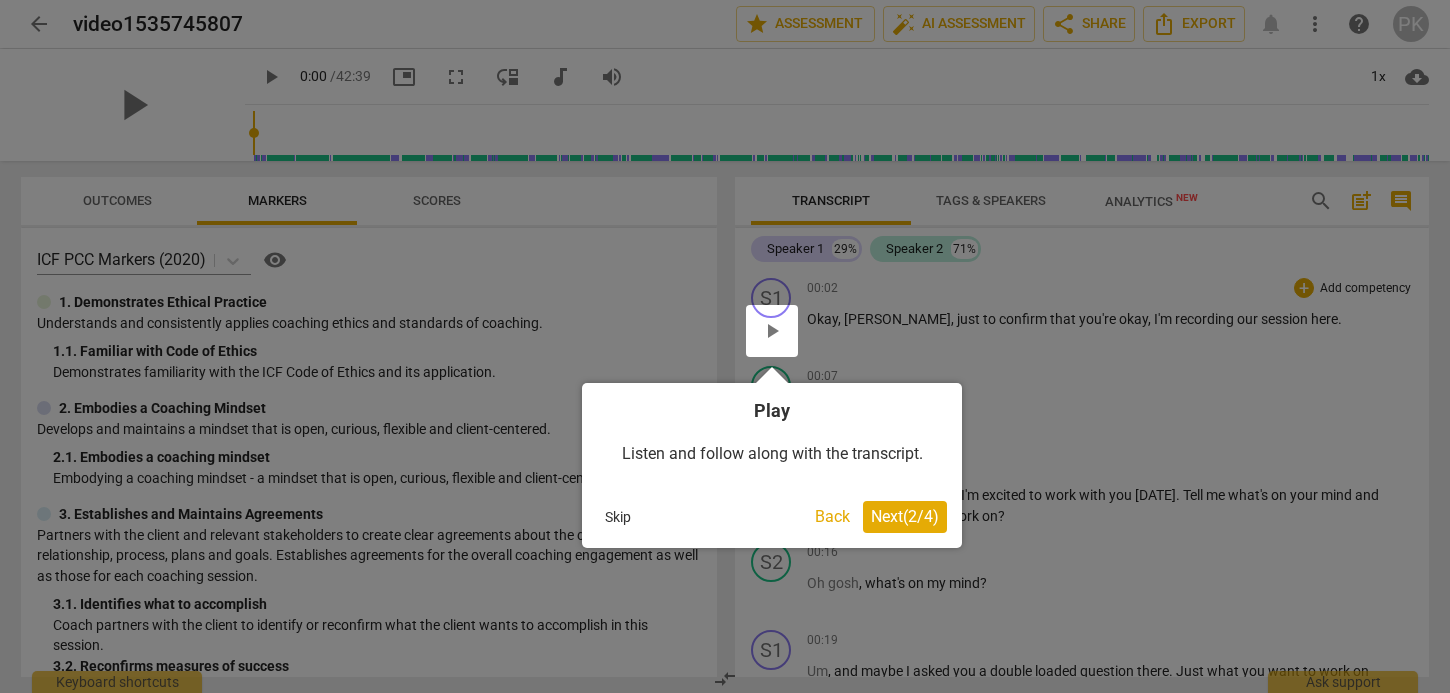 click on "Next  ( 2 / 4 )" at bounding box center [905, 516] 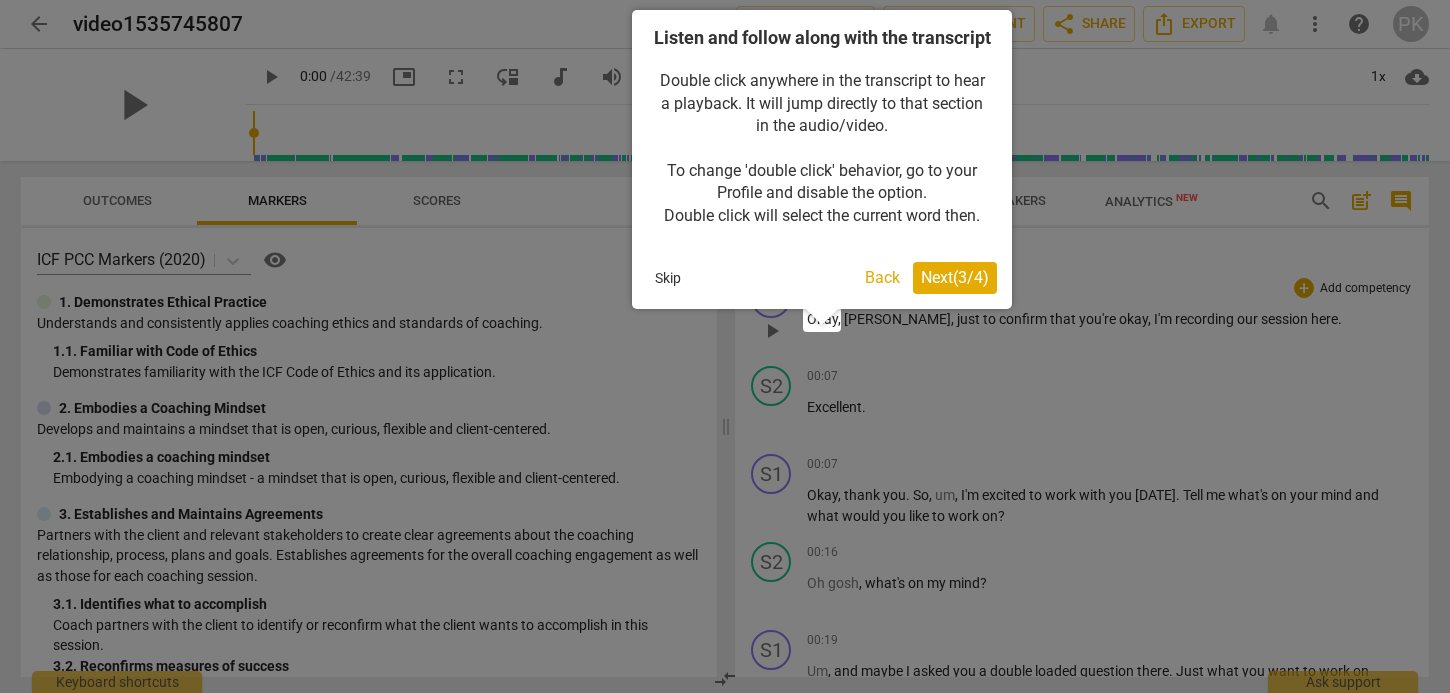 click on "Next  ( 3 / 4 )" at bounding box center (955, 278) 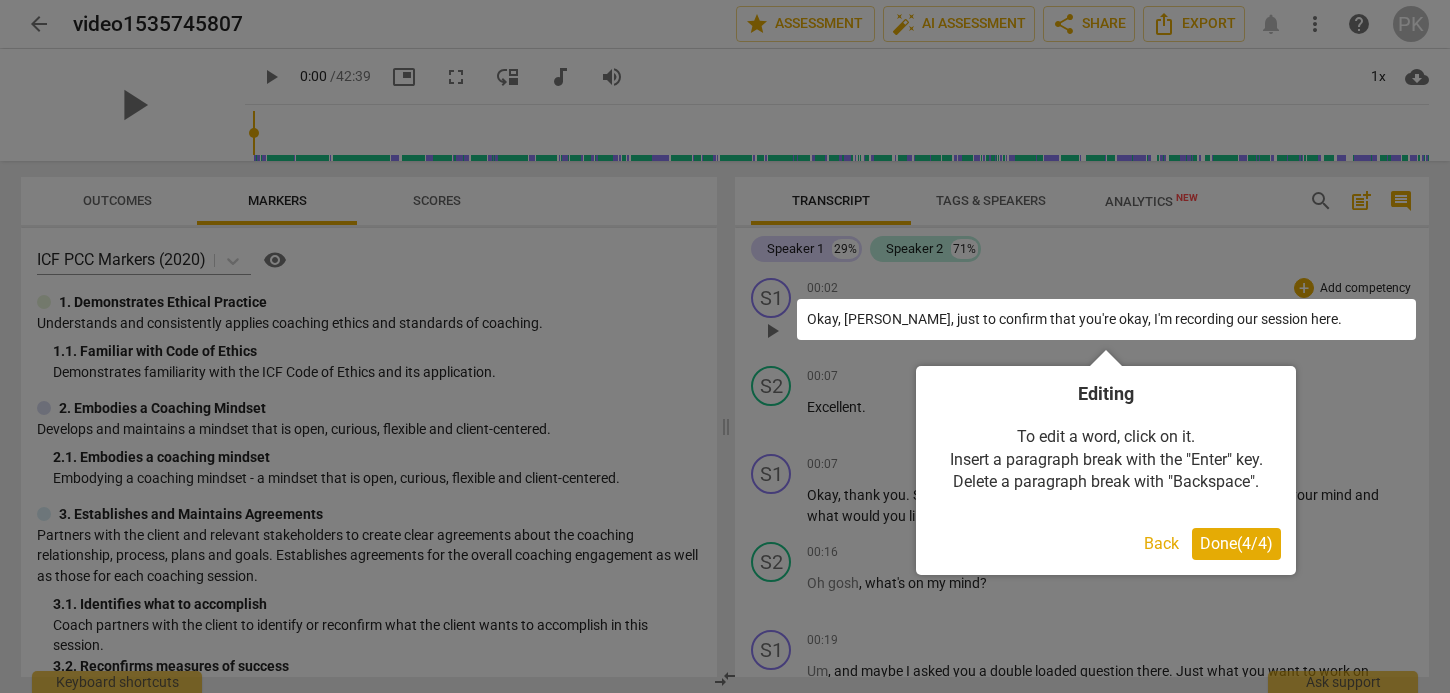 click on "Done  ( 4 / 4 )" at bounding box center (1236, 544) 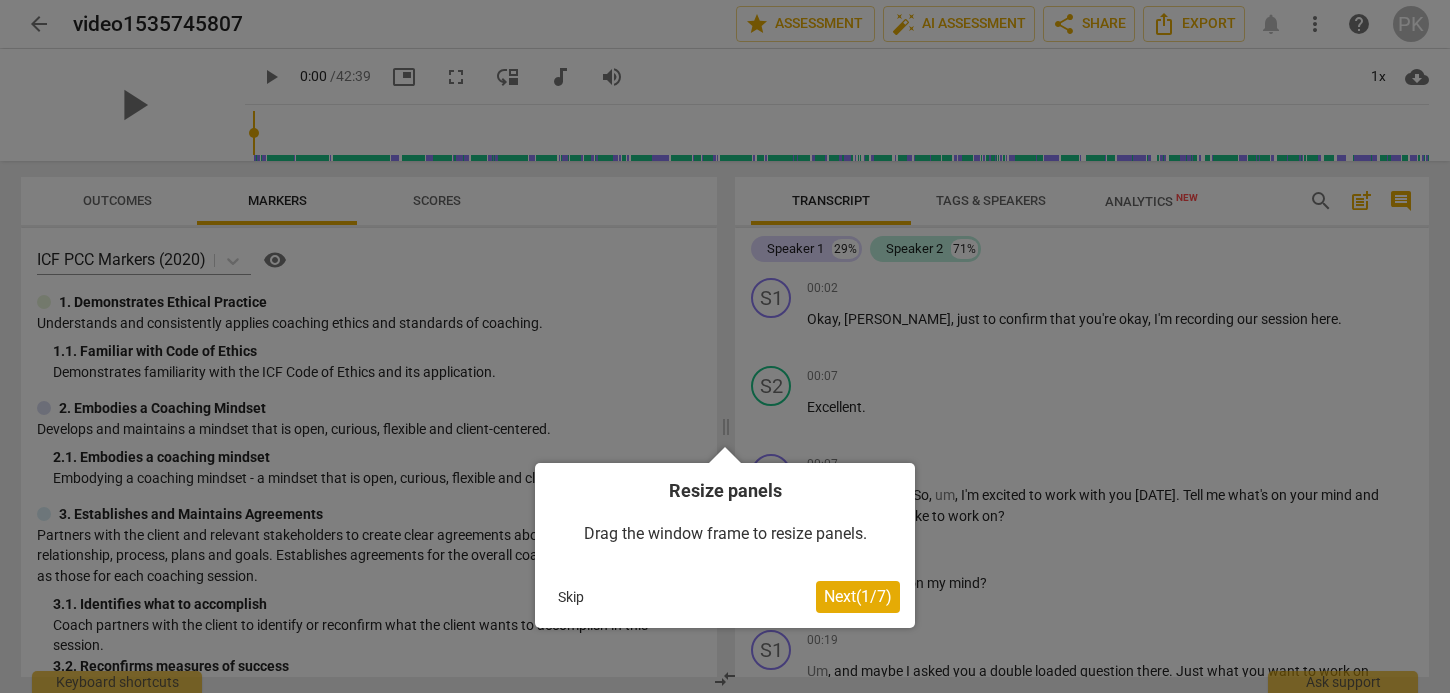 click on "Next  ( 1 / 7 )" at bounding box center (858, 596) 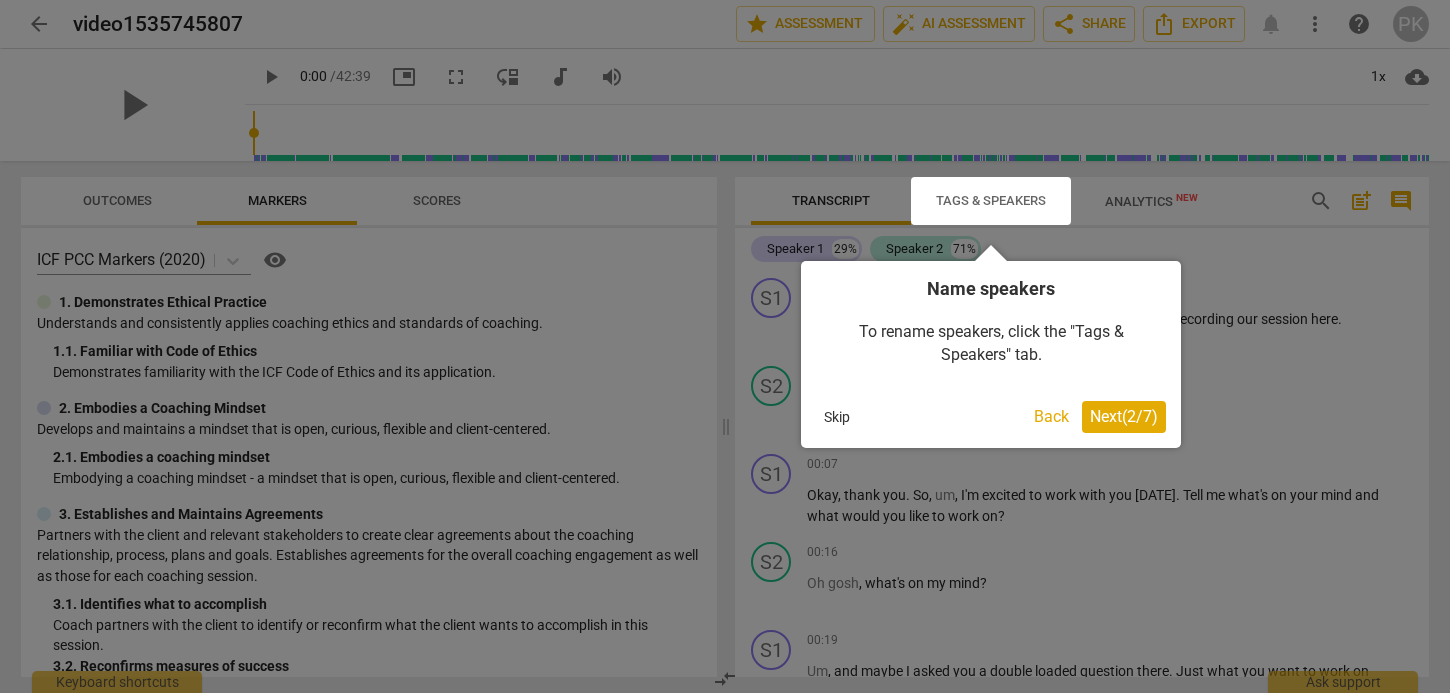 click on "Next  ( 2 / 7 )" at bounding box center (1124, 416) 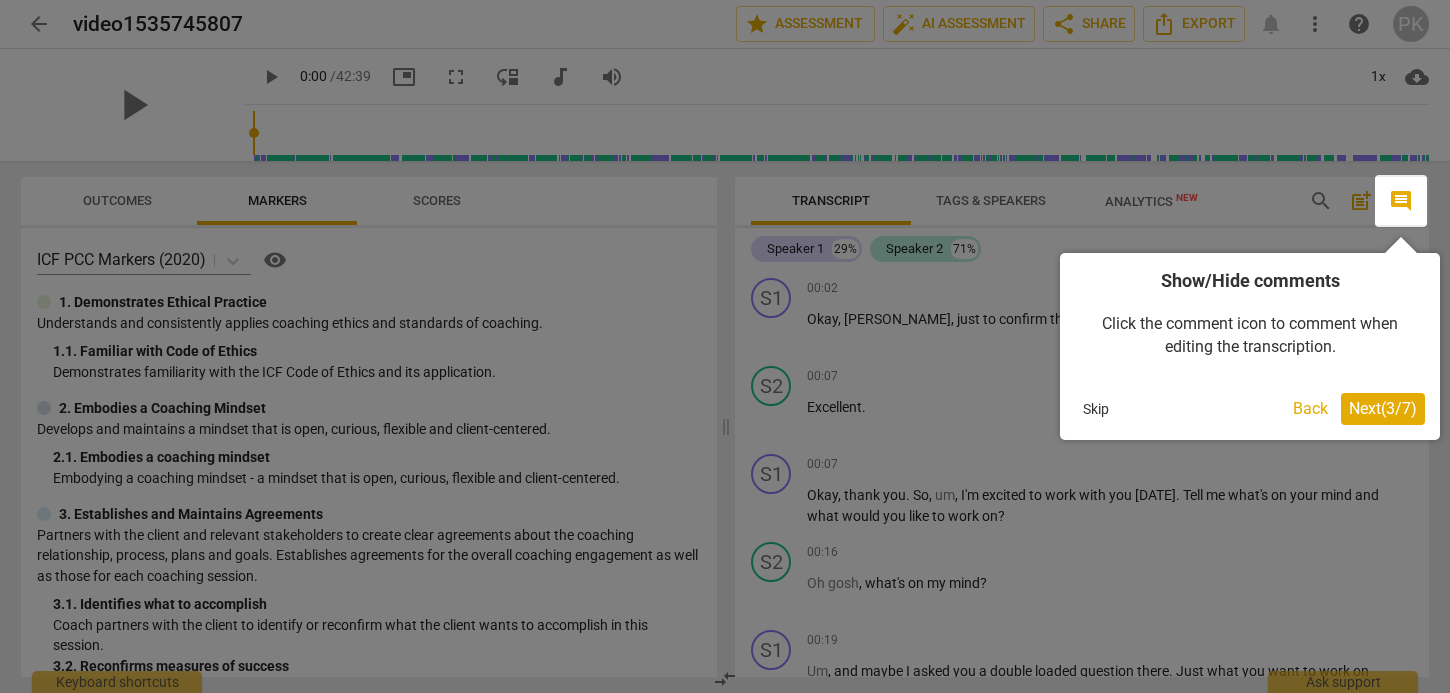 click on "Next  ( 3 / 7 )" at bounding box center [1383, 408] 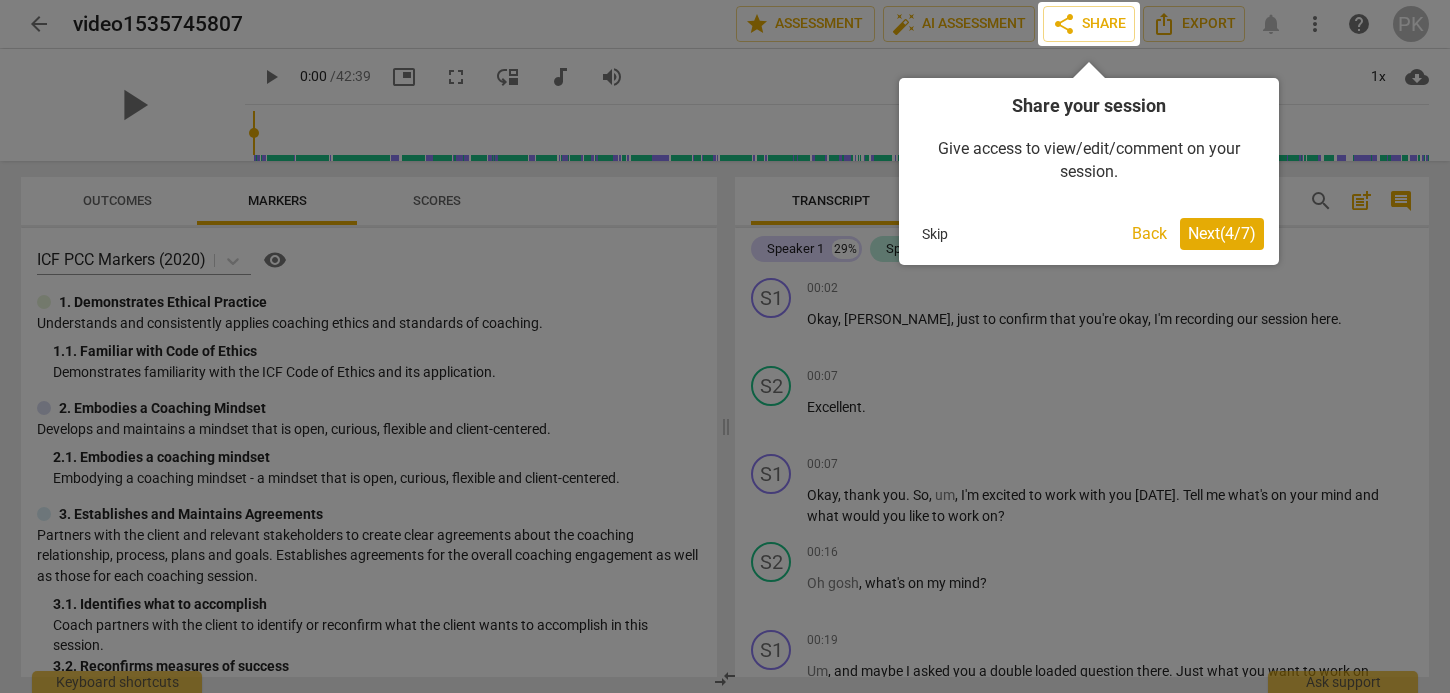 click on "Next  ( 4 / 7 )" at bounding box center (1222, 233) 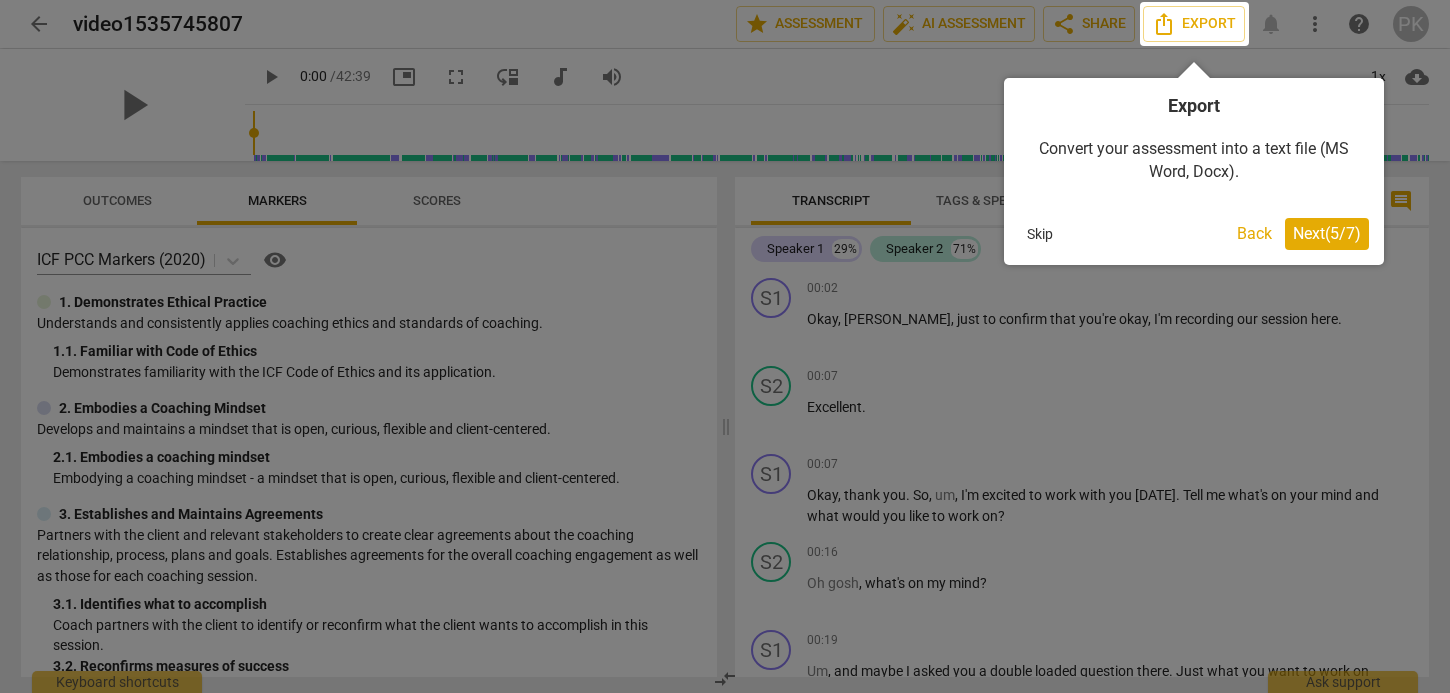click on "Next  ( 5 / 7 )" at bounding box center [1327, 233] 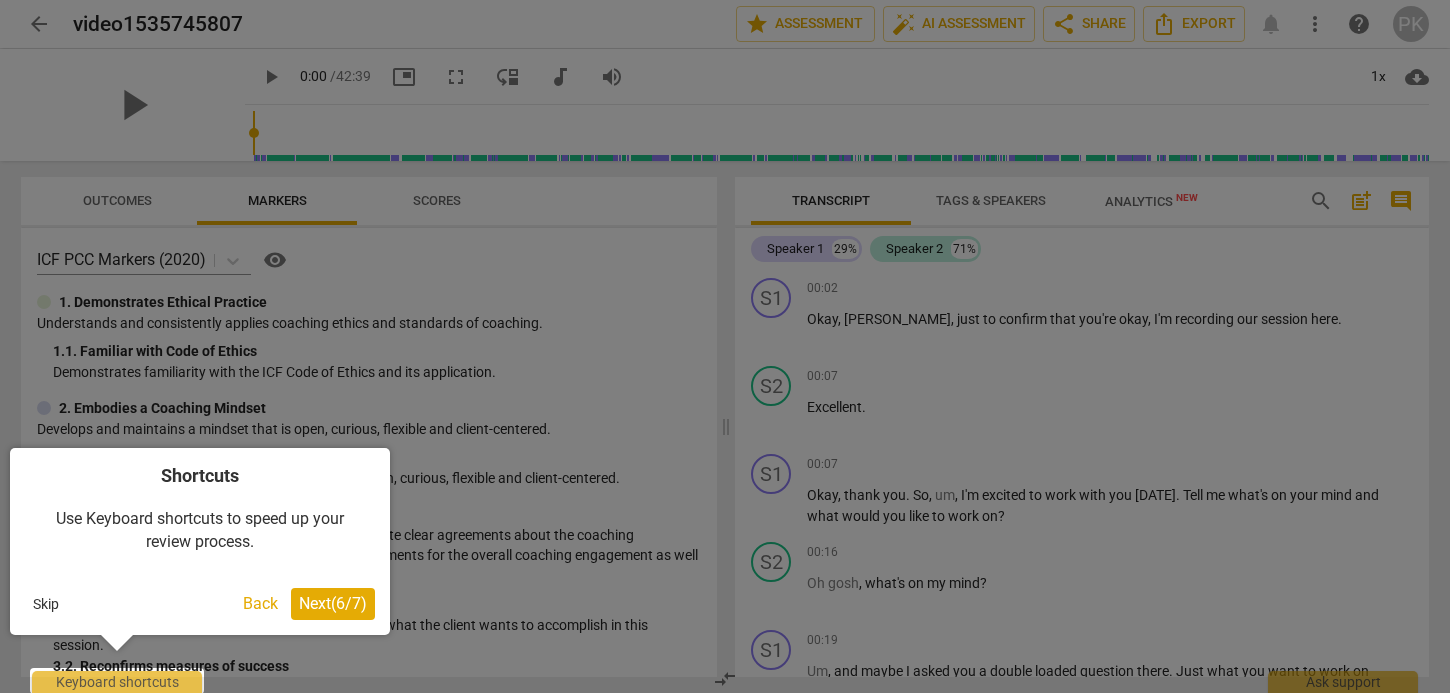 click on "Next  ( 6 / 7 )" at bounding box center (333, 603) 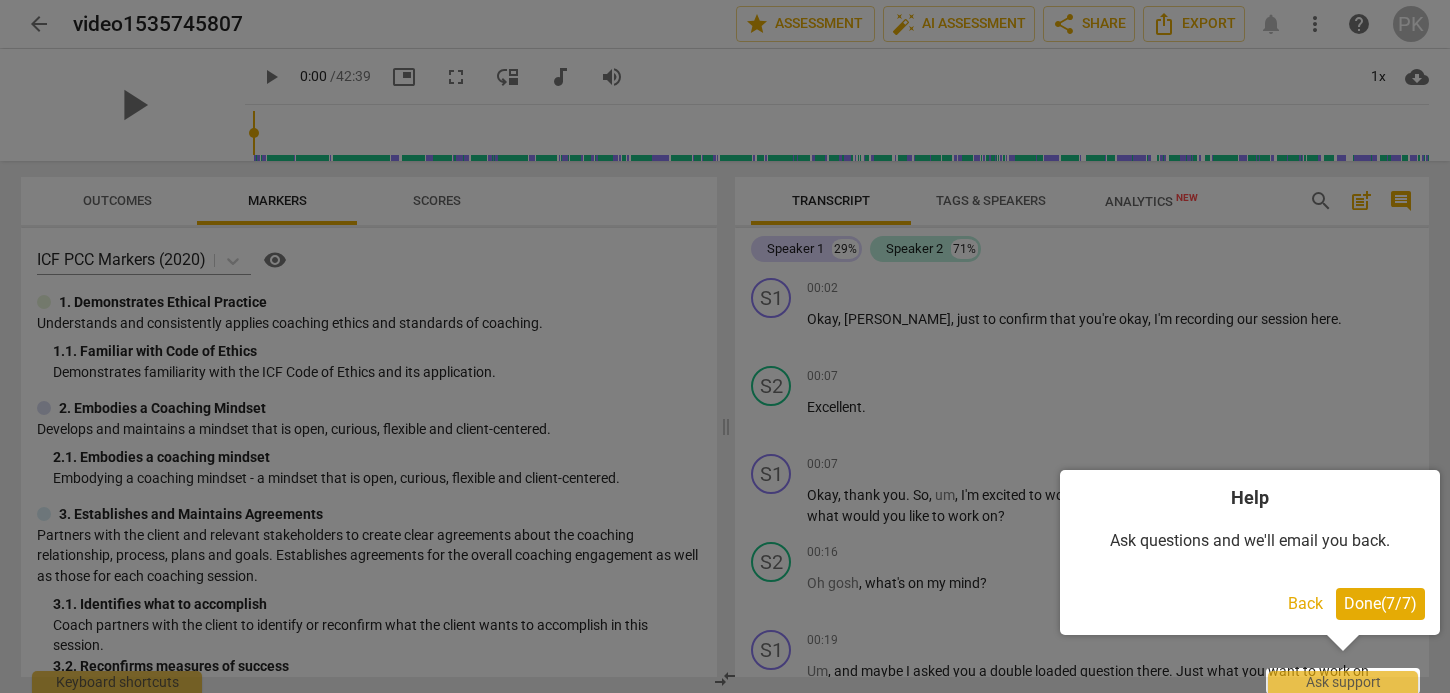 click on "Done  ( 7 / 7 )" at bounding box center [1380, 603] 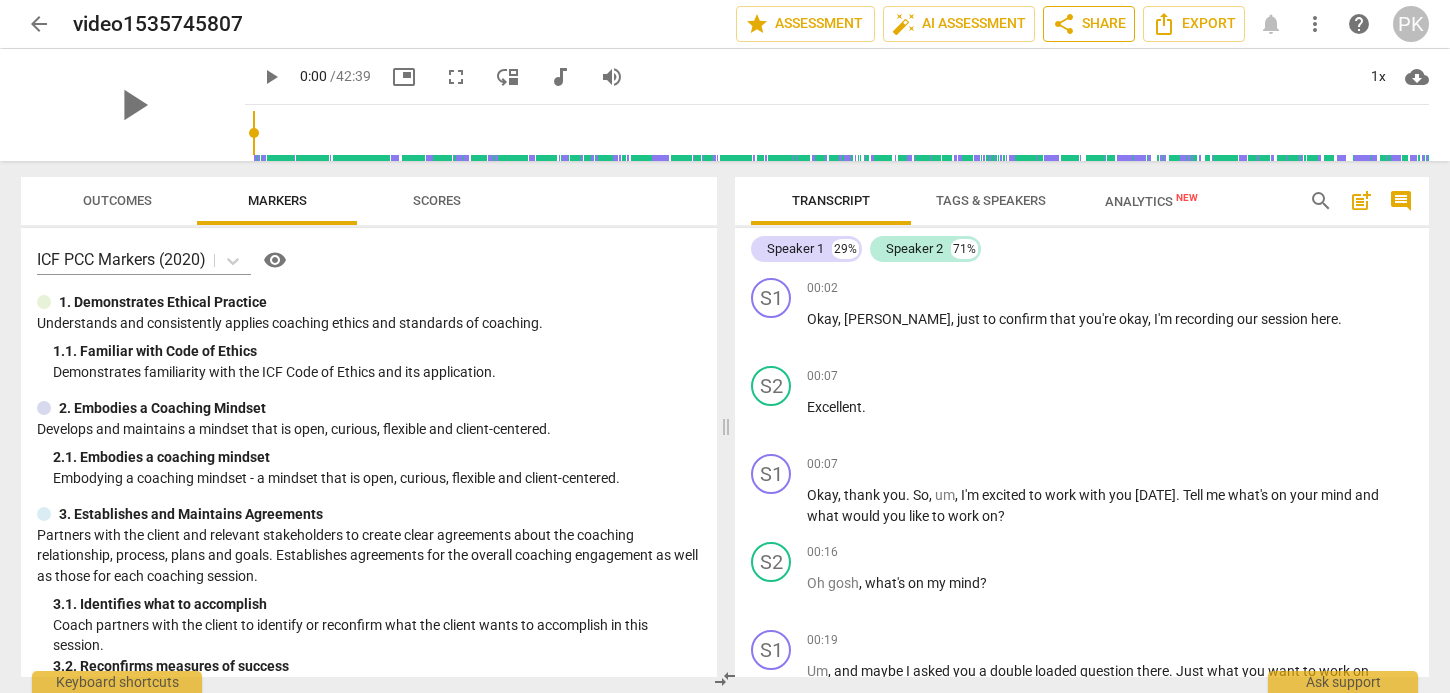 click on "share    Share" at bounding box center [1089, 24] 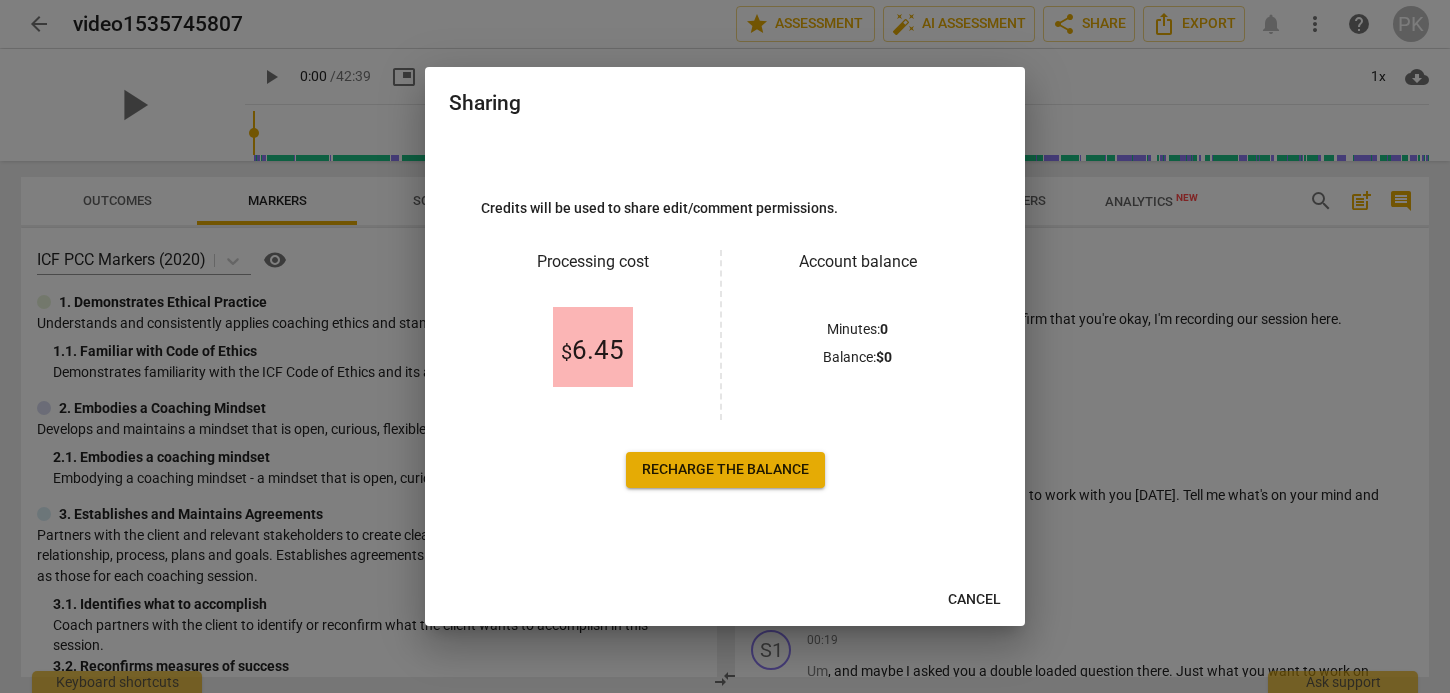 click on "Recharge the balance" at bounding box center [725, 470] 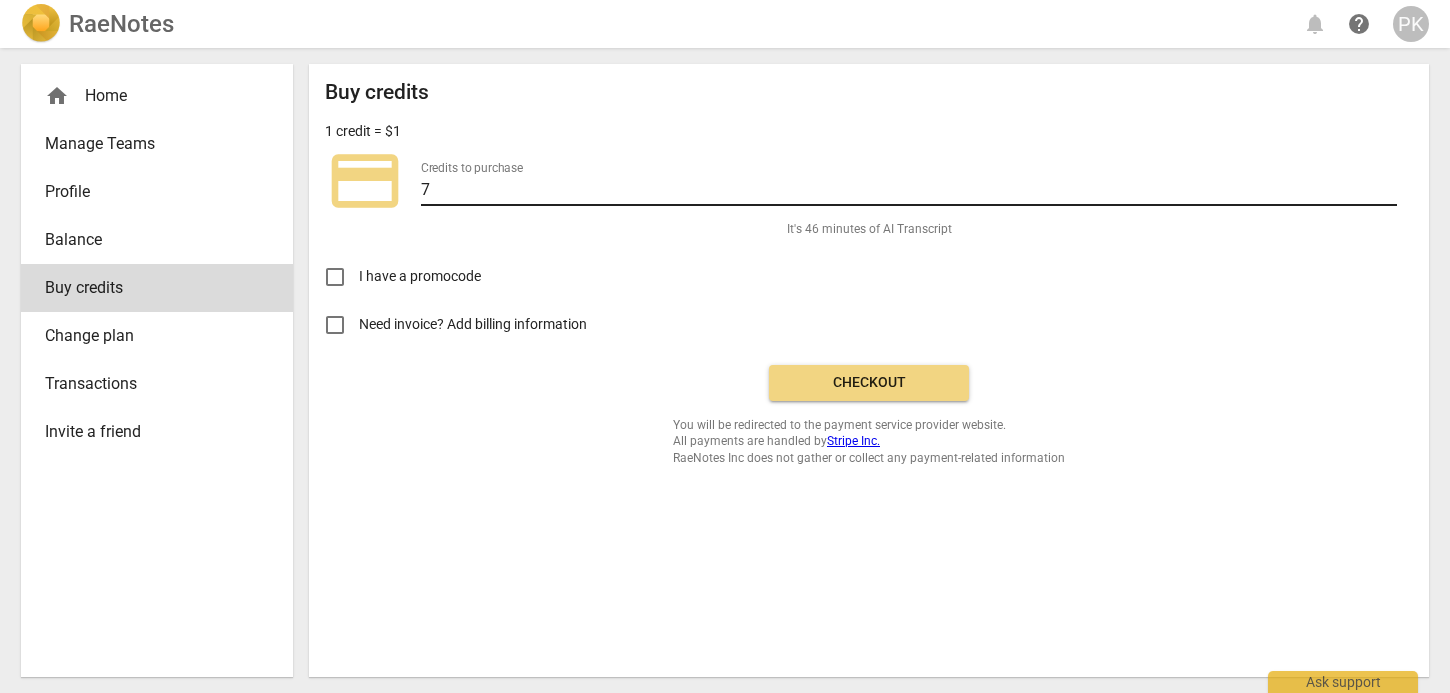 click on "7" at bounding box center [909, 191] 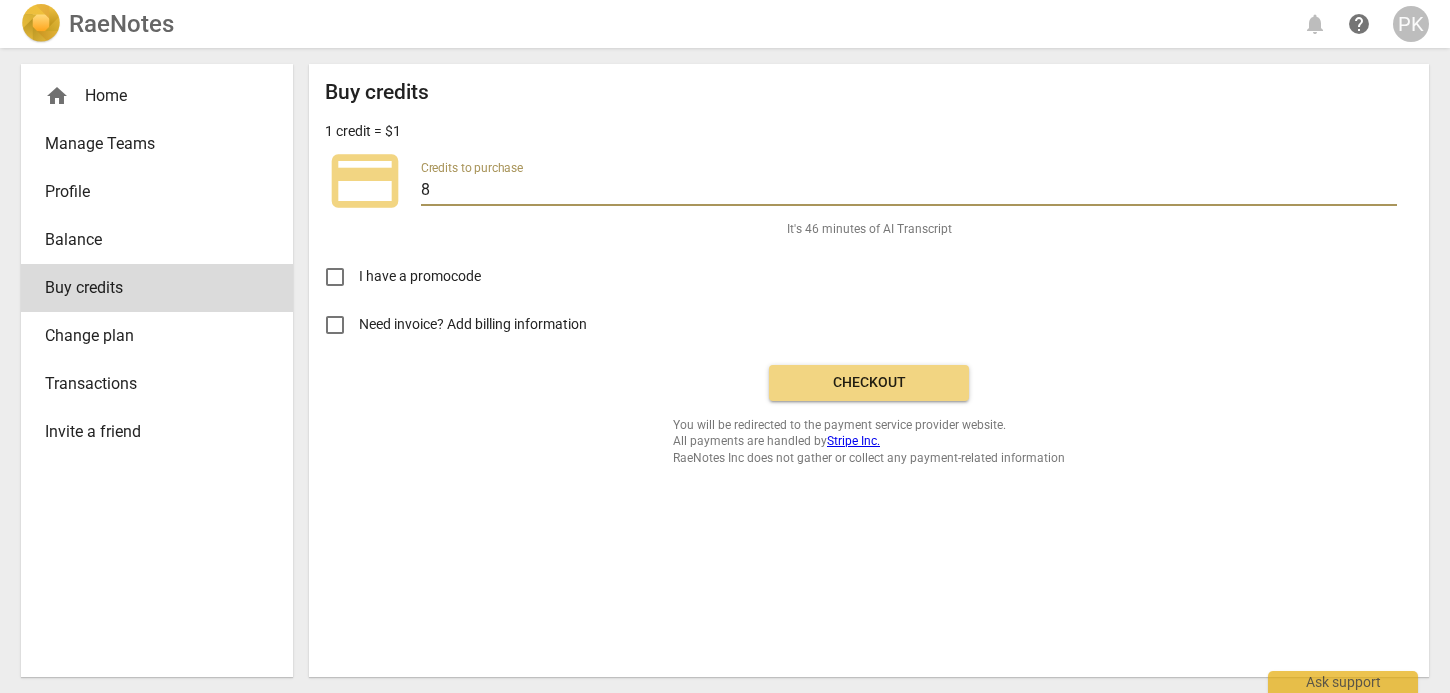 click on "8" at bounding box center (909, 191) 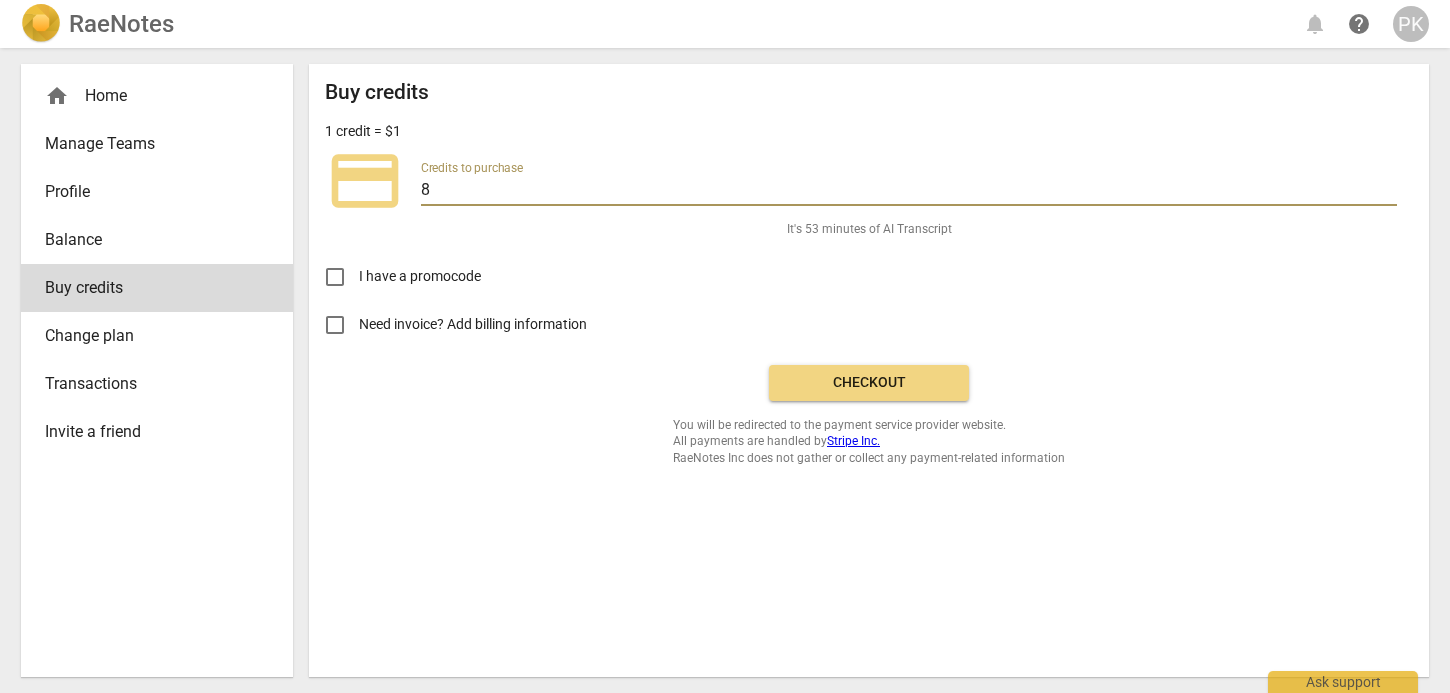 drag, startPoint x: 436, startPoint y: 192, endPoint x: 399, endPoint y: 188, distance: 37.215588 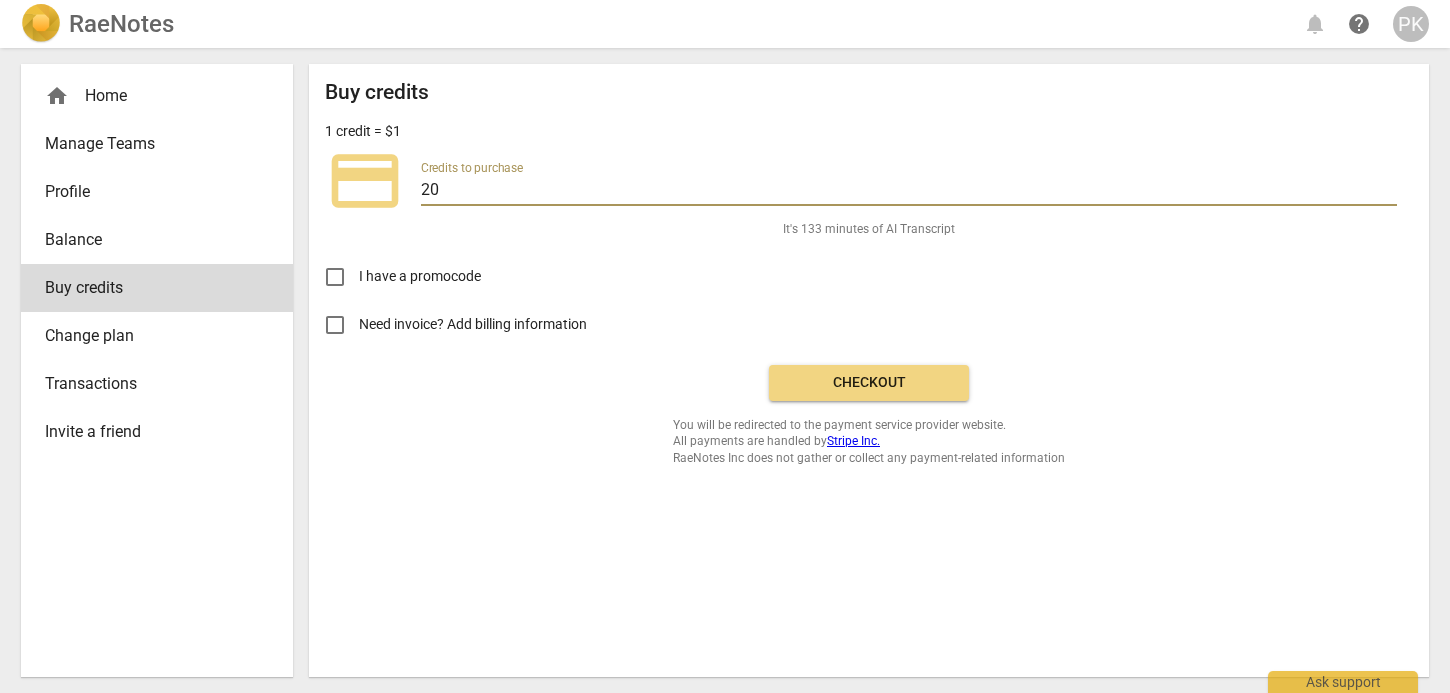 type on "20" 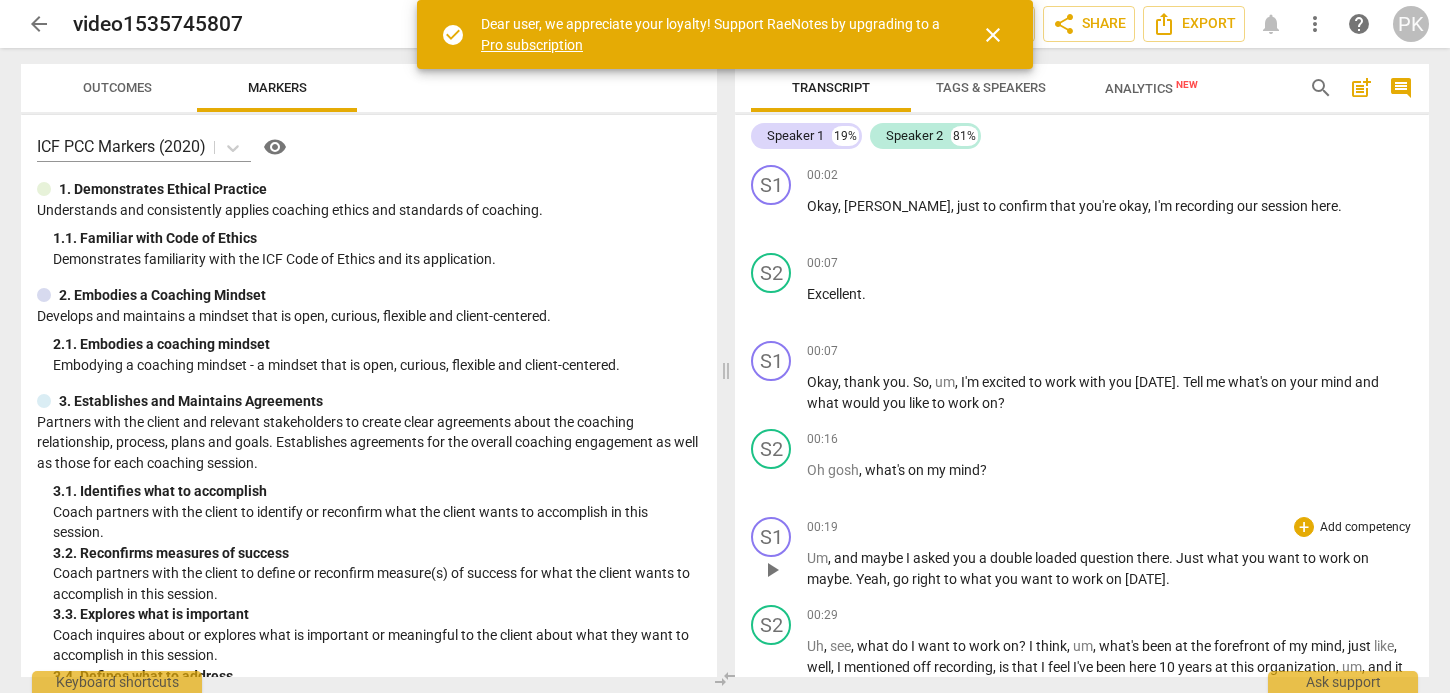 scroll, scrollTop: 0, scrollLeft: 0, axis: both 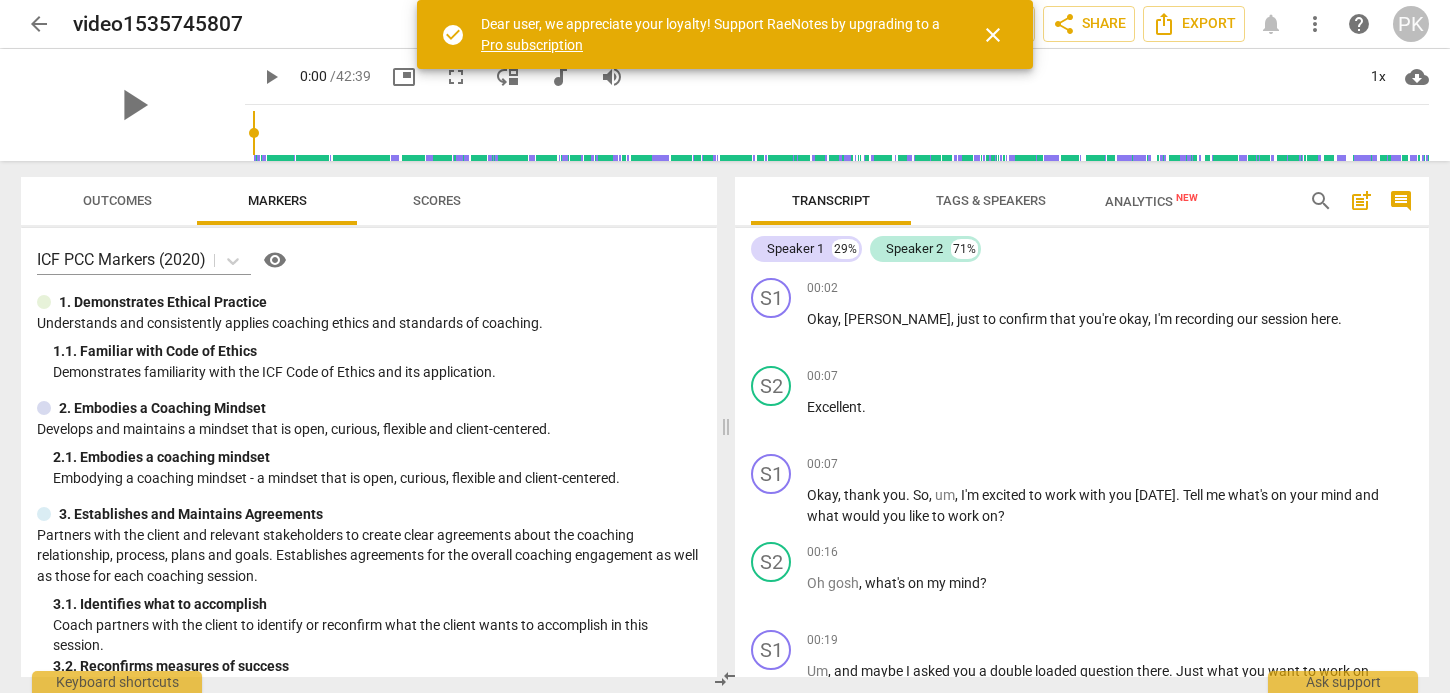 click on "close" at bounding box center (993, 35) 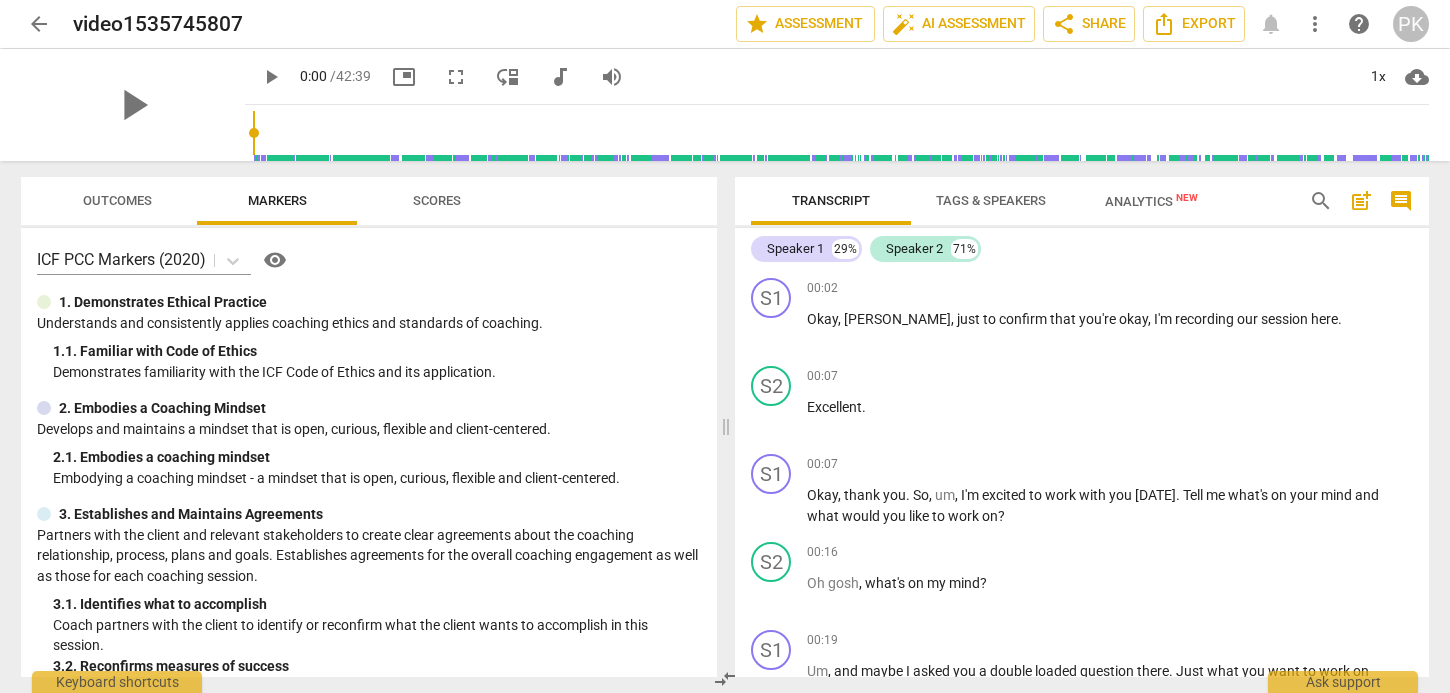 click on "arrow_back" at bounding box center (39, 24) 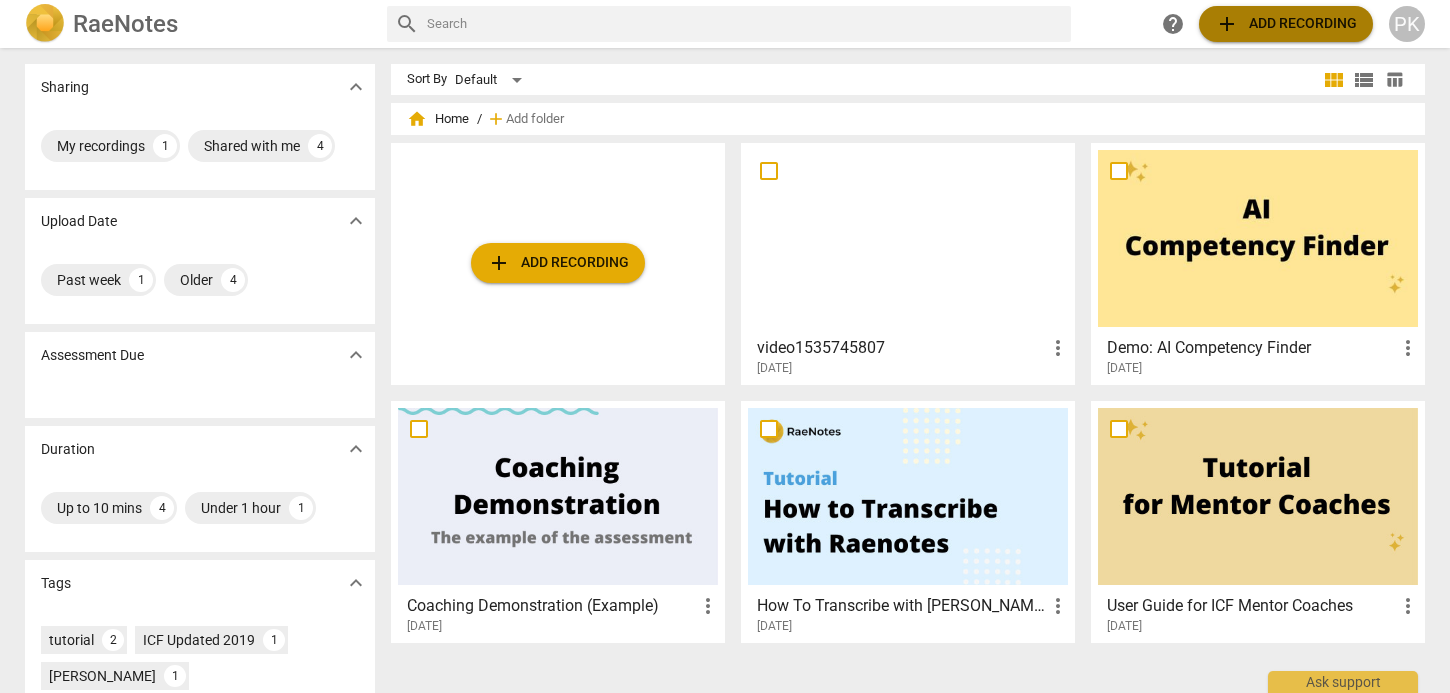 click on "add   Add recording" at bounding box center (1286, 24) 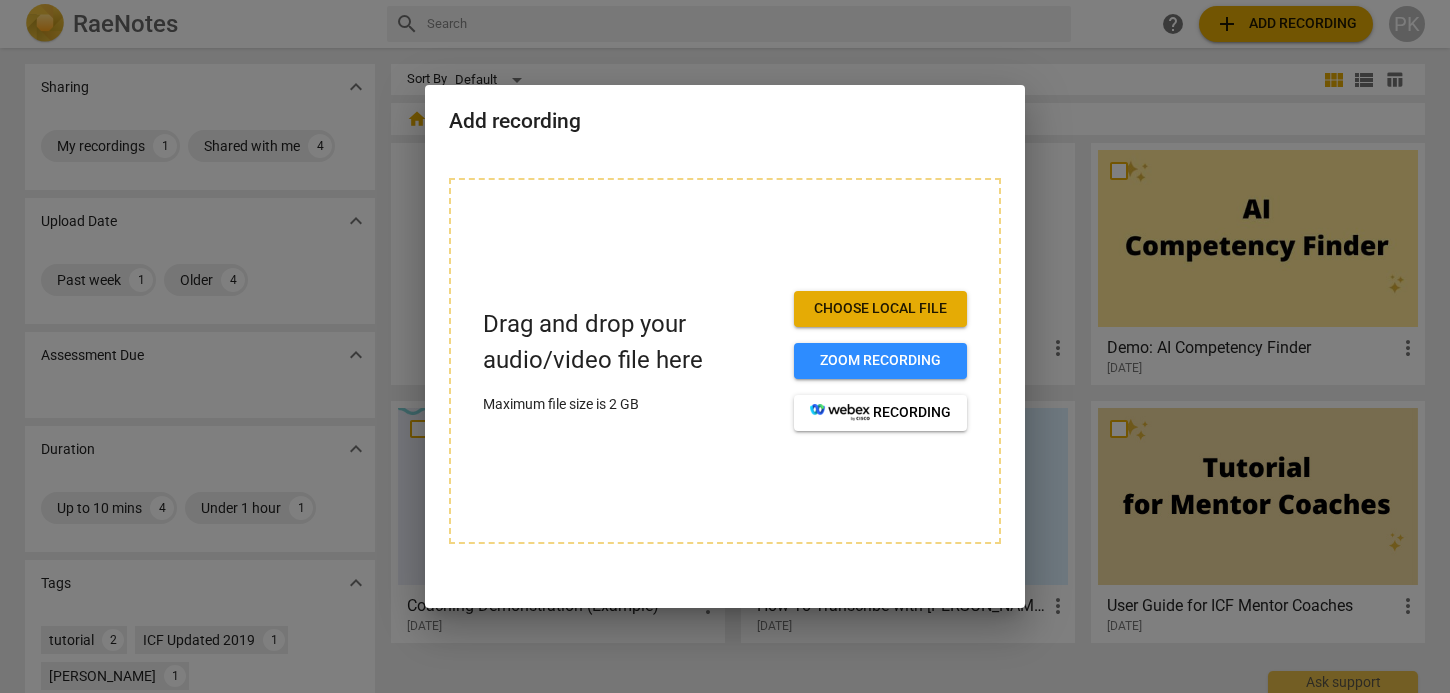 click on "Choose local file" at bounding box center (880, 309) 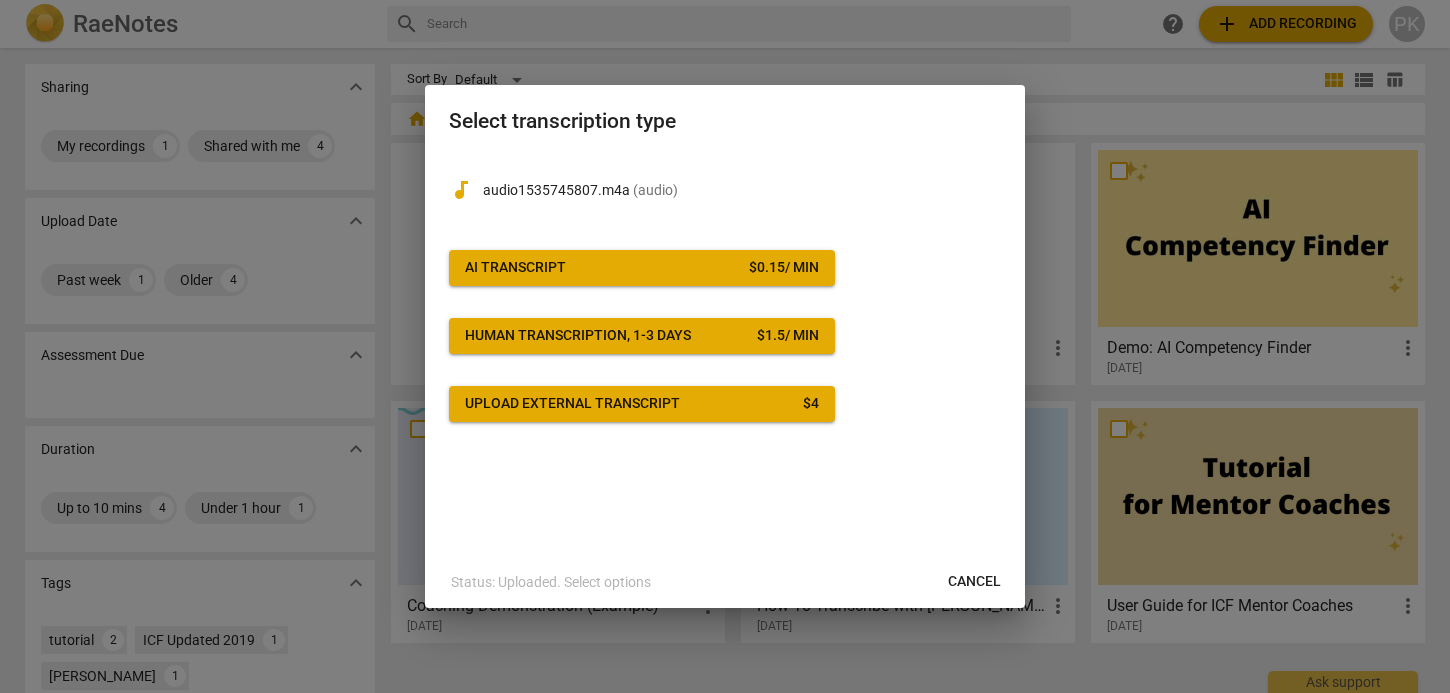 click on "Cancel" at bounding box center [974, 582] 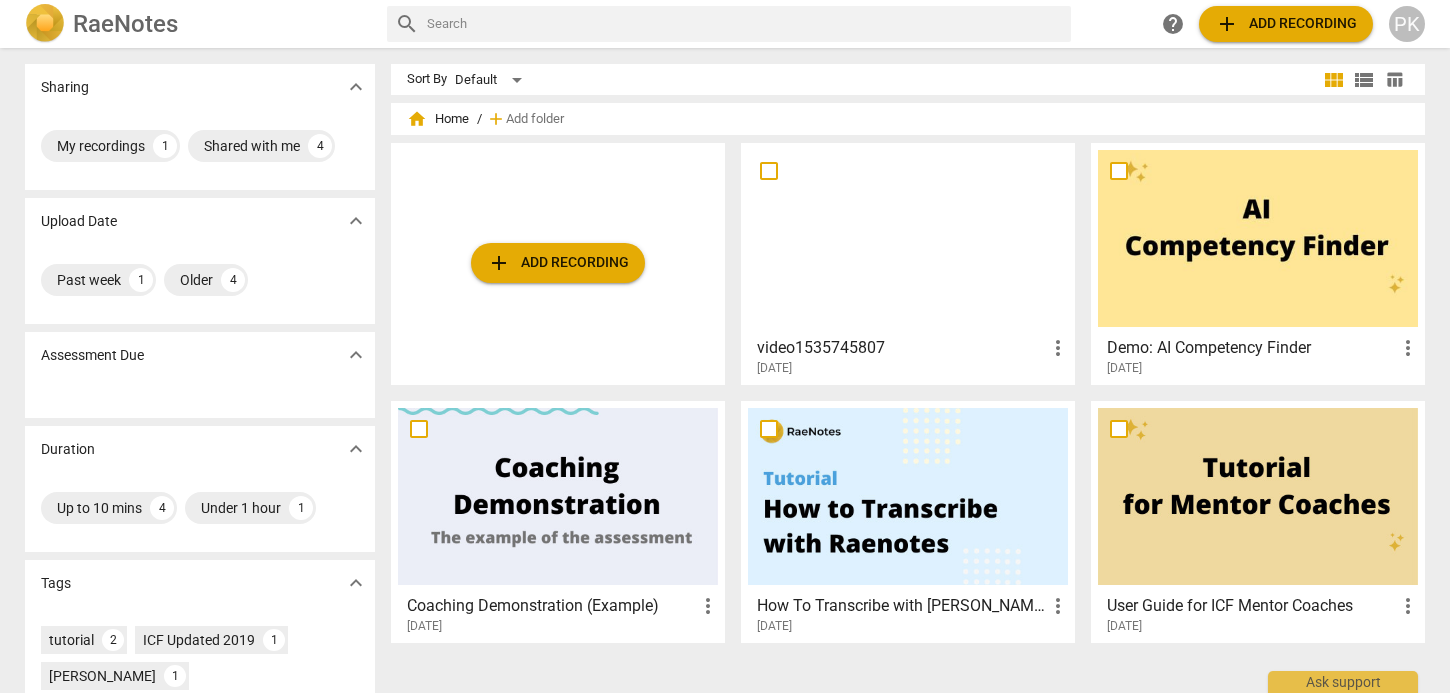 click on "video1535745807" at bounding box center [901, 348] 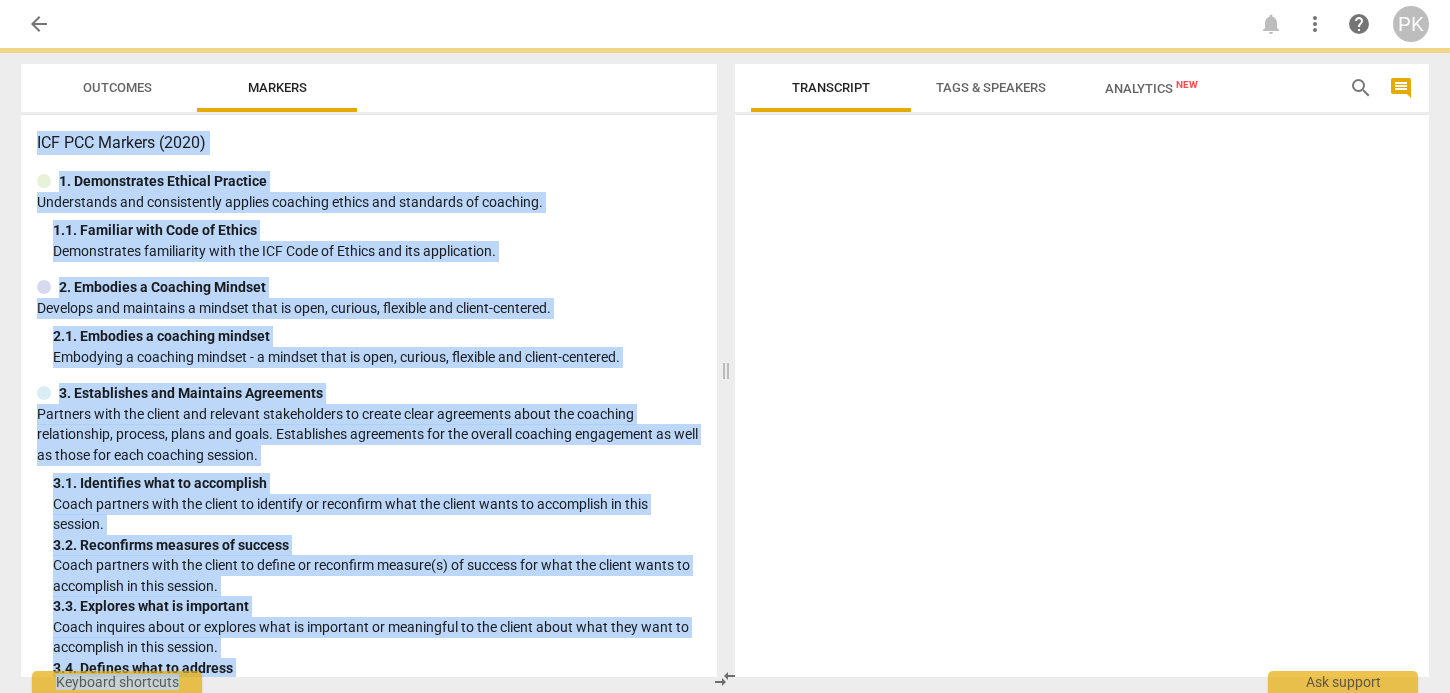 click at bounding box center (1082, 400) 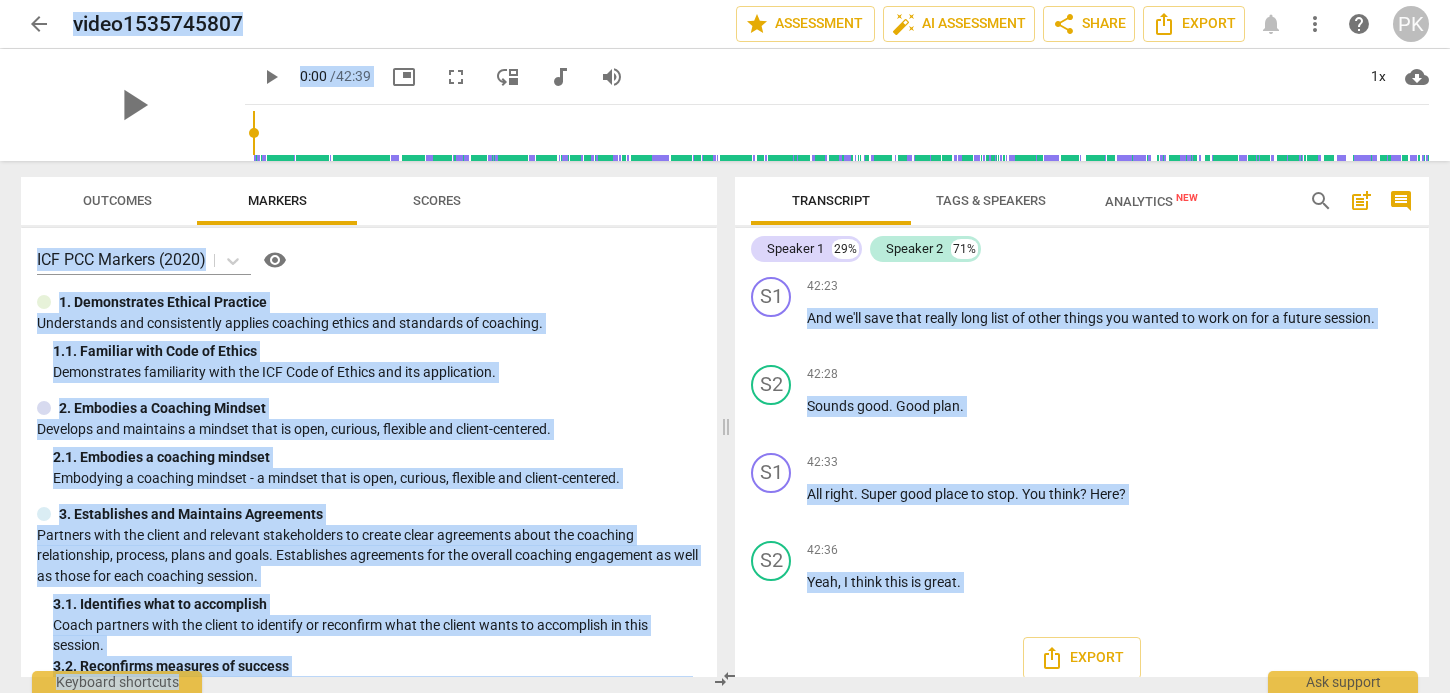 scroll, scrollTop: 19424, scrollLeft: 0, axis: vertical 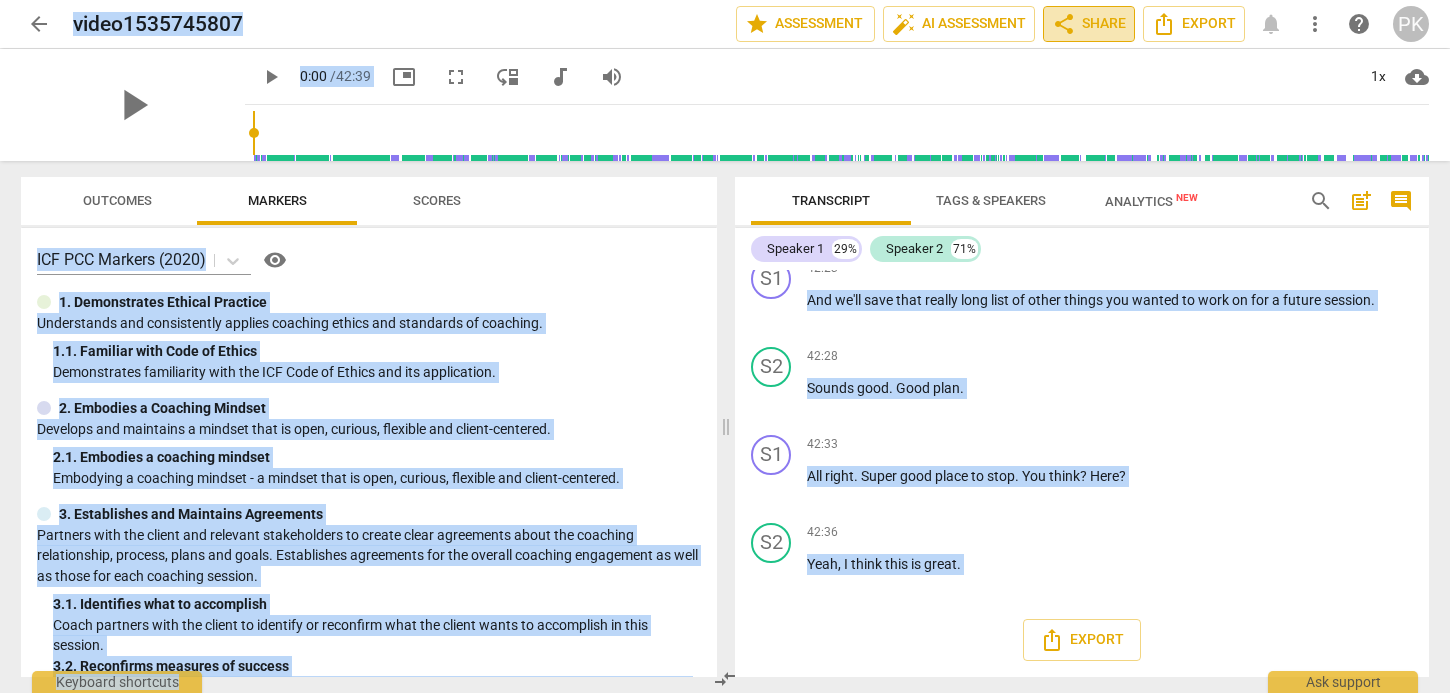 click on "share    Share" at bounding box center [1089, 24] 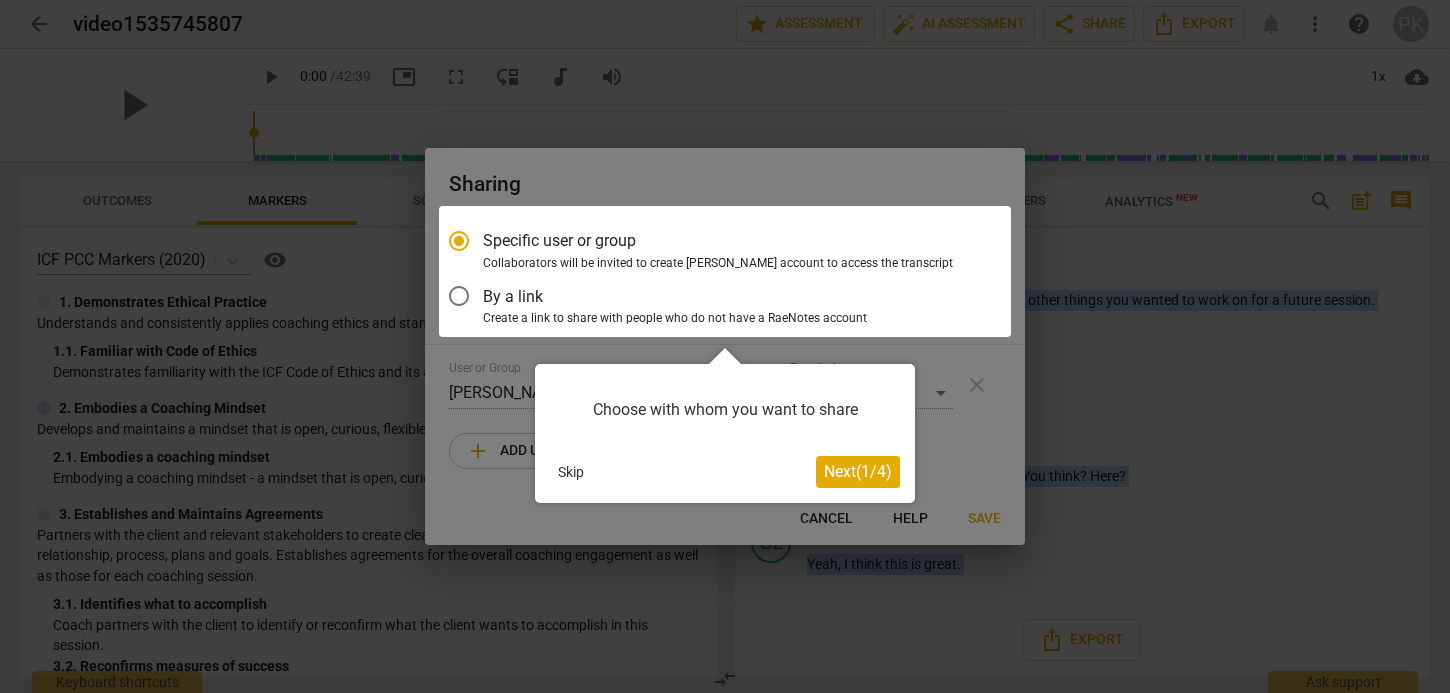 click on "Next  ( 1 / 4 )" at bounding box center [858, 471] 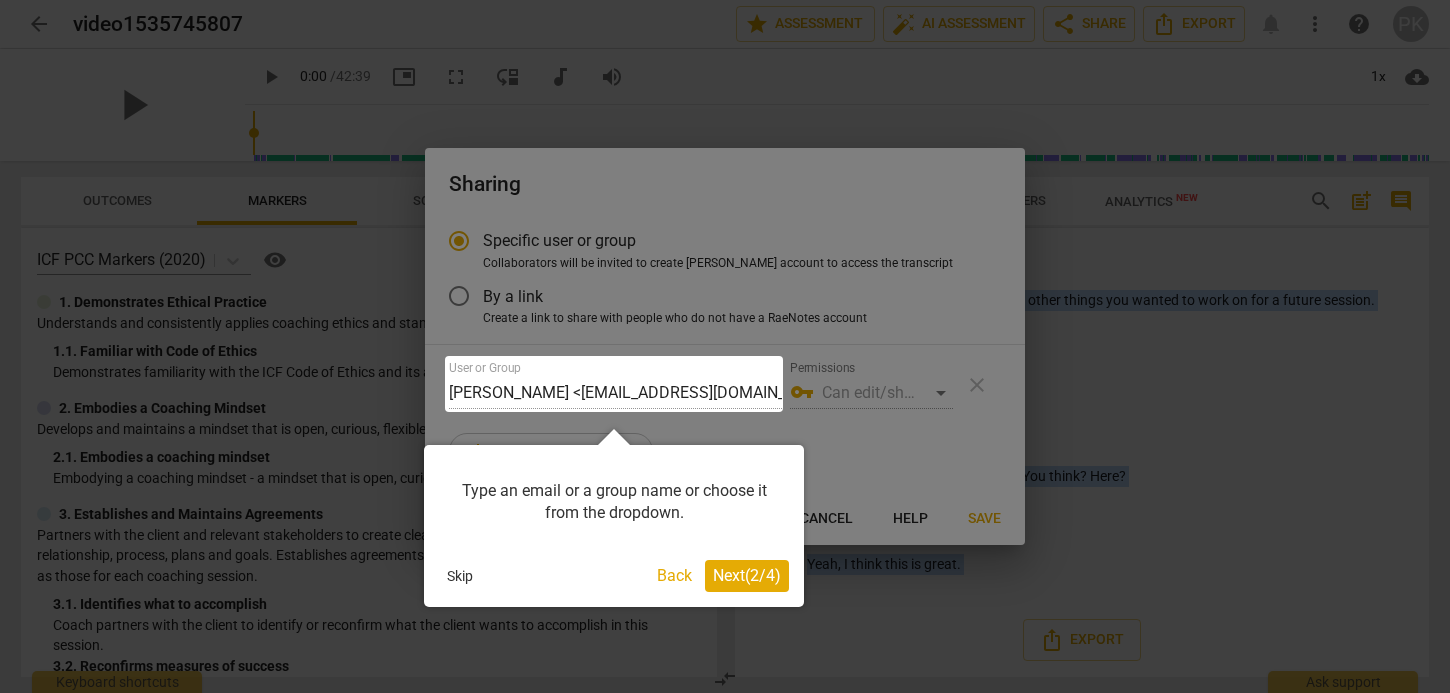 click on "Next  ( 2 / 4 )" at bounding box center [747, 575] 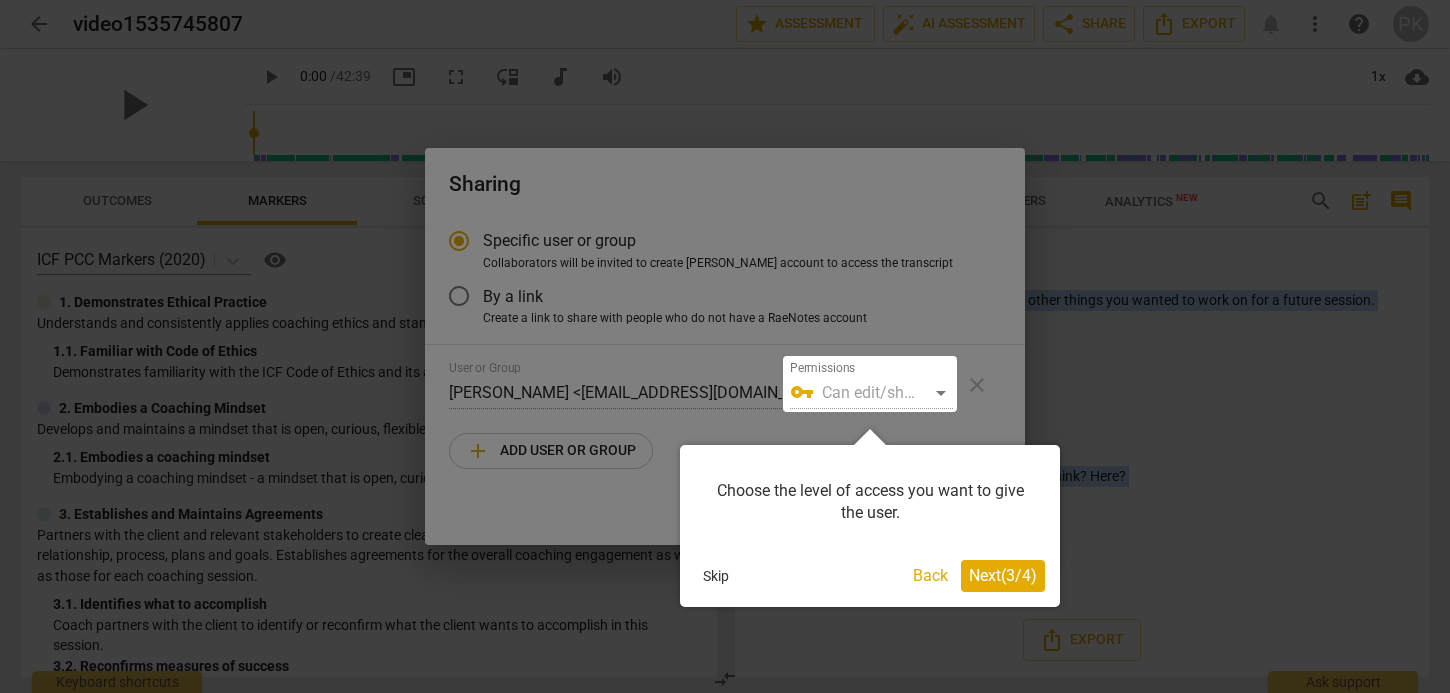 click on "Next  ( 3 / 4 )" at bounding box center (1003, 575) 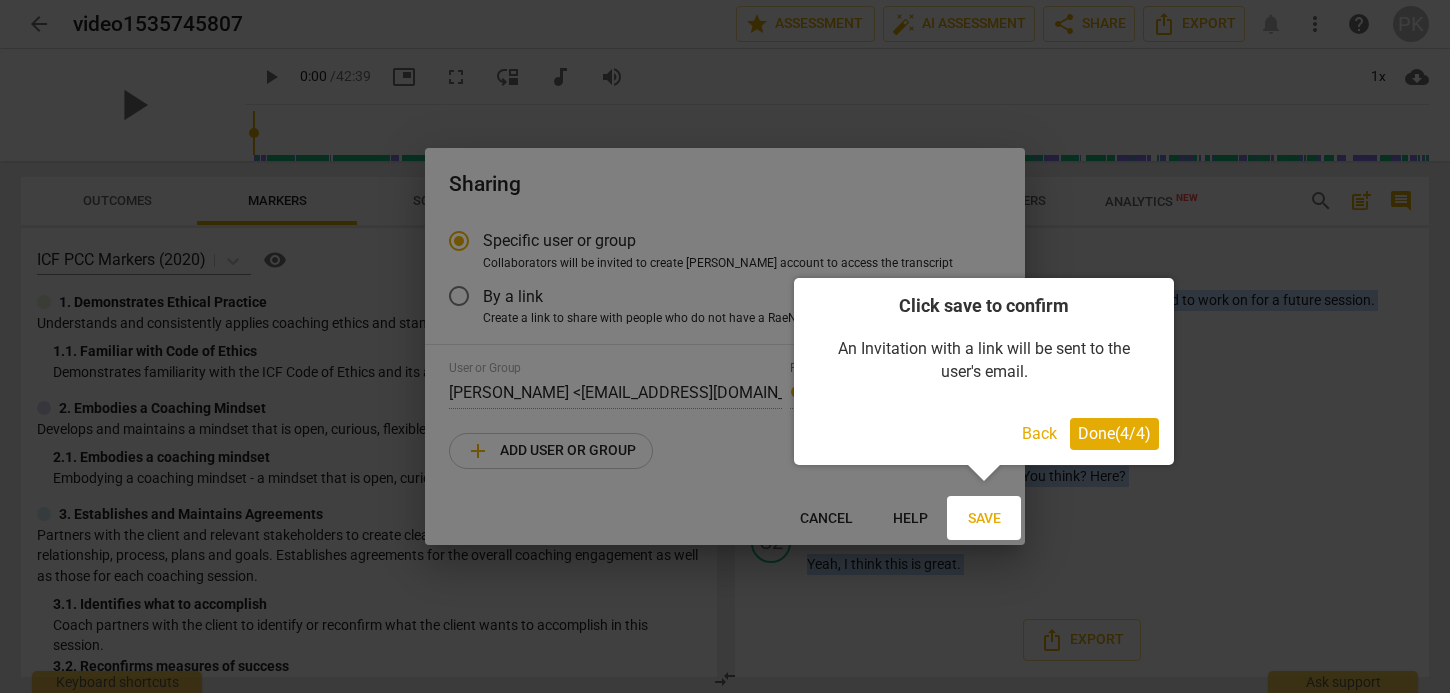 click on "Done  ( 4 / 4 )" at bounding box center (1114, 433) 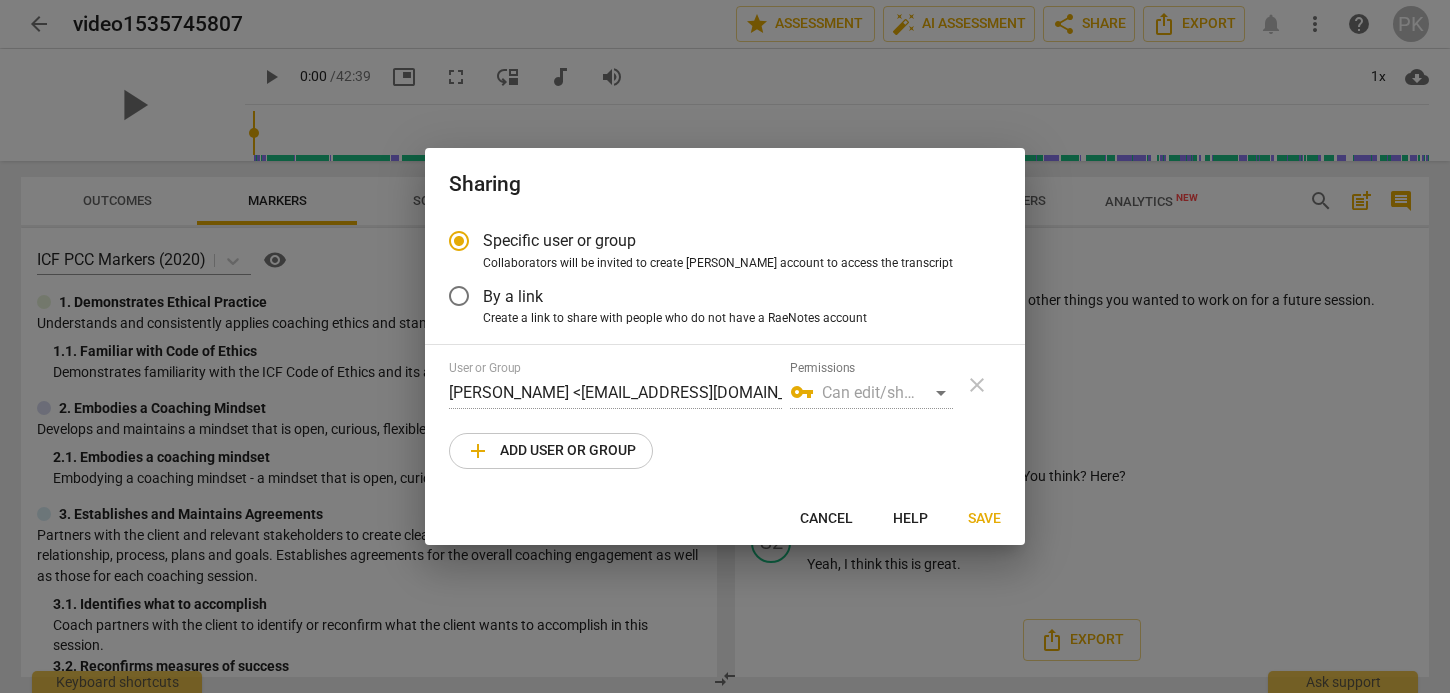 click on "add Add user or group" at bounding box center (551, 451) 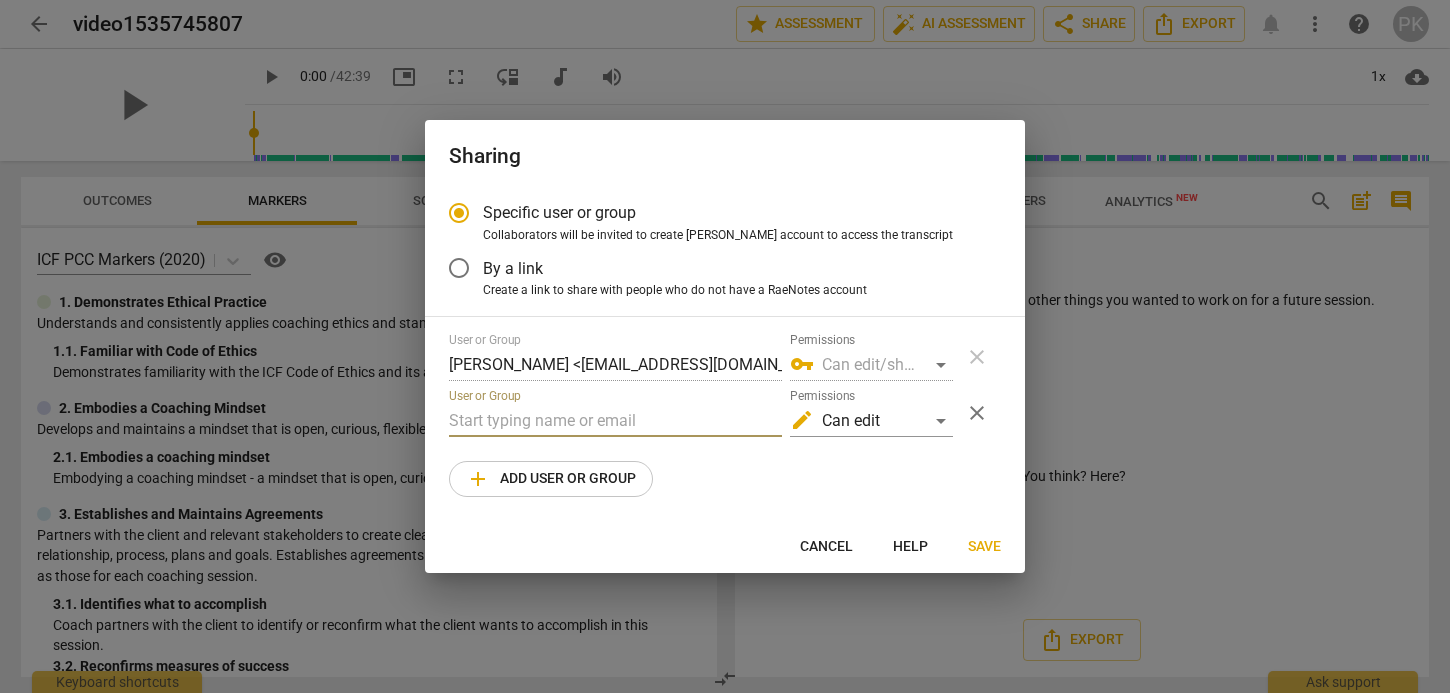 click at bounding box center (615, 421) 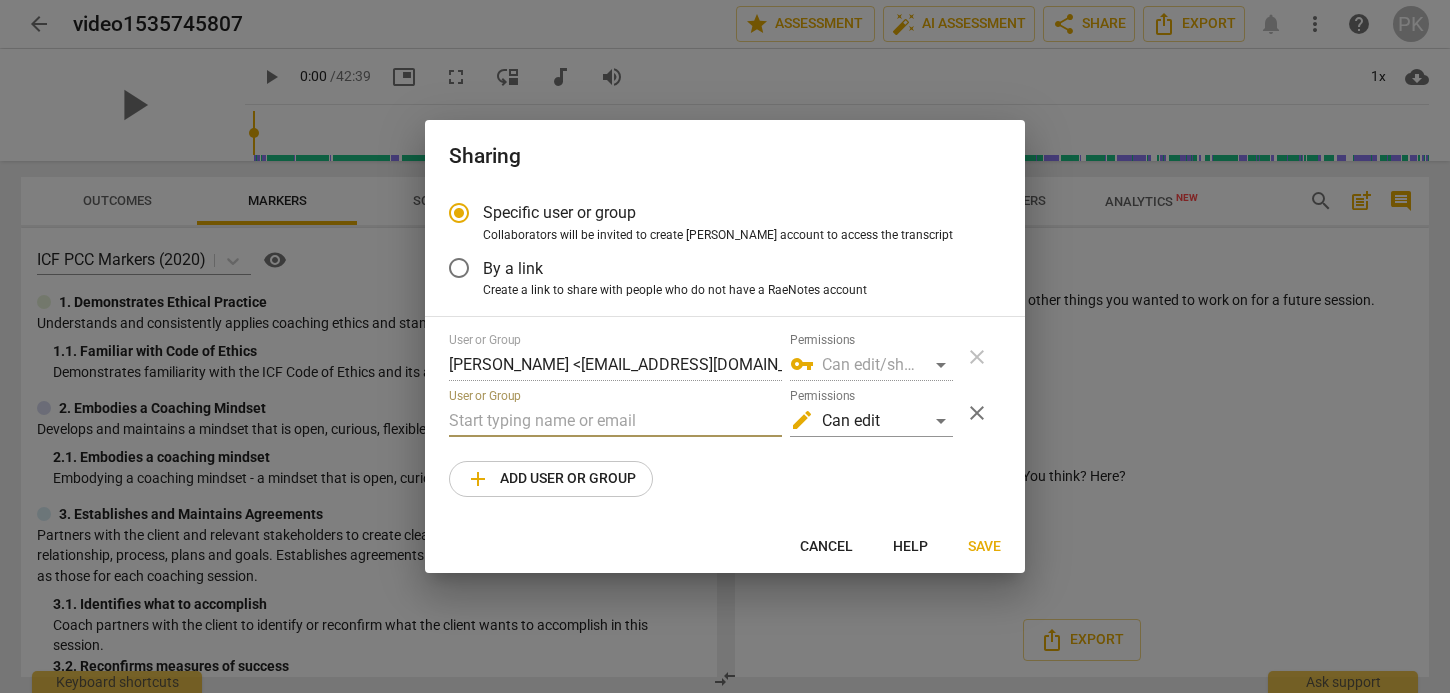 paste on "[PERSON_NAME][EMAIL_ADDRESS][DOMAIN_NAME]" 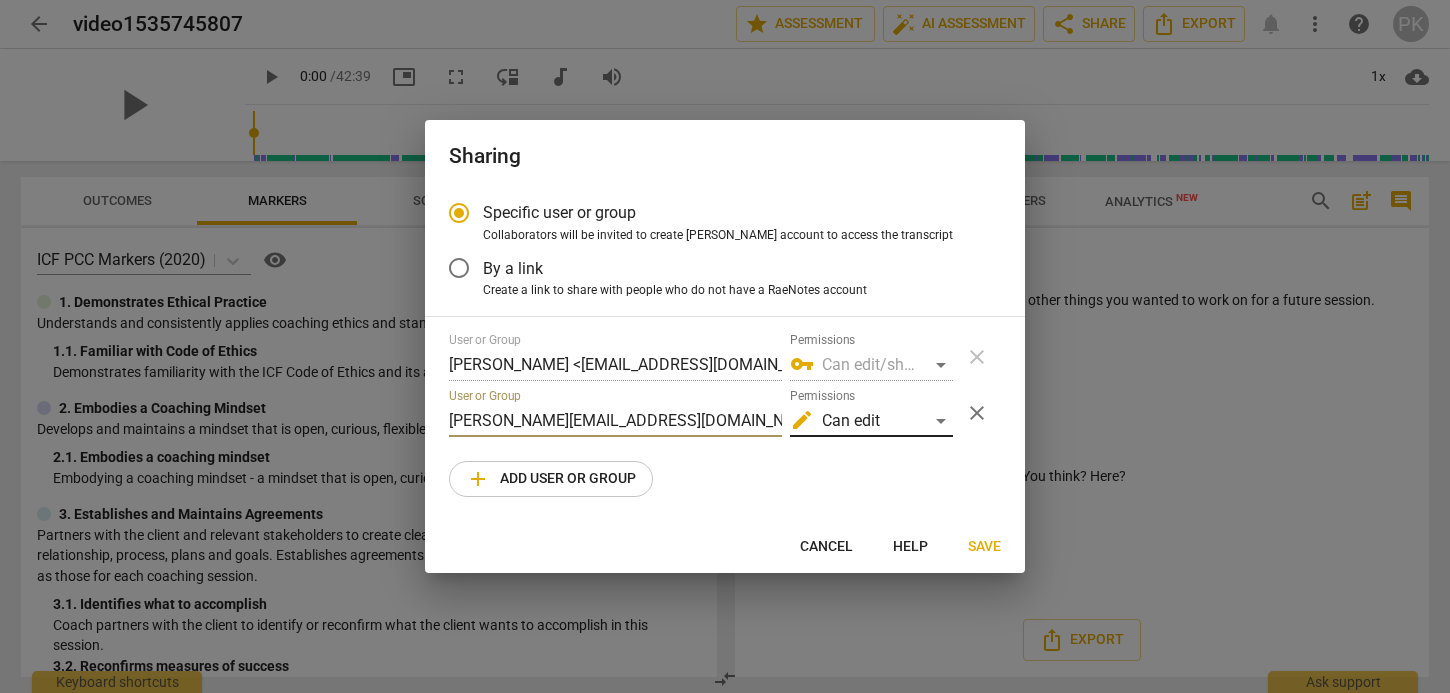 type on "[PERSON_NAME][EMAIL_ADDRESS][DOMAIN_NAME]" 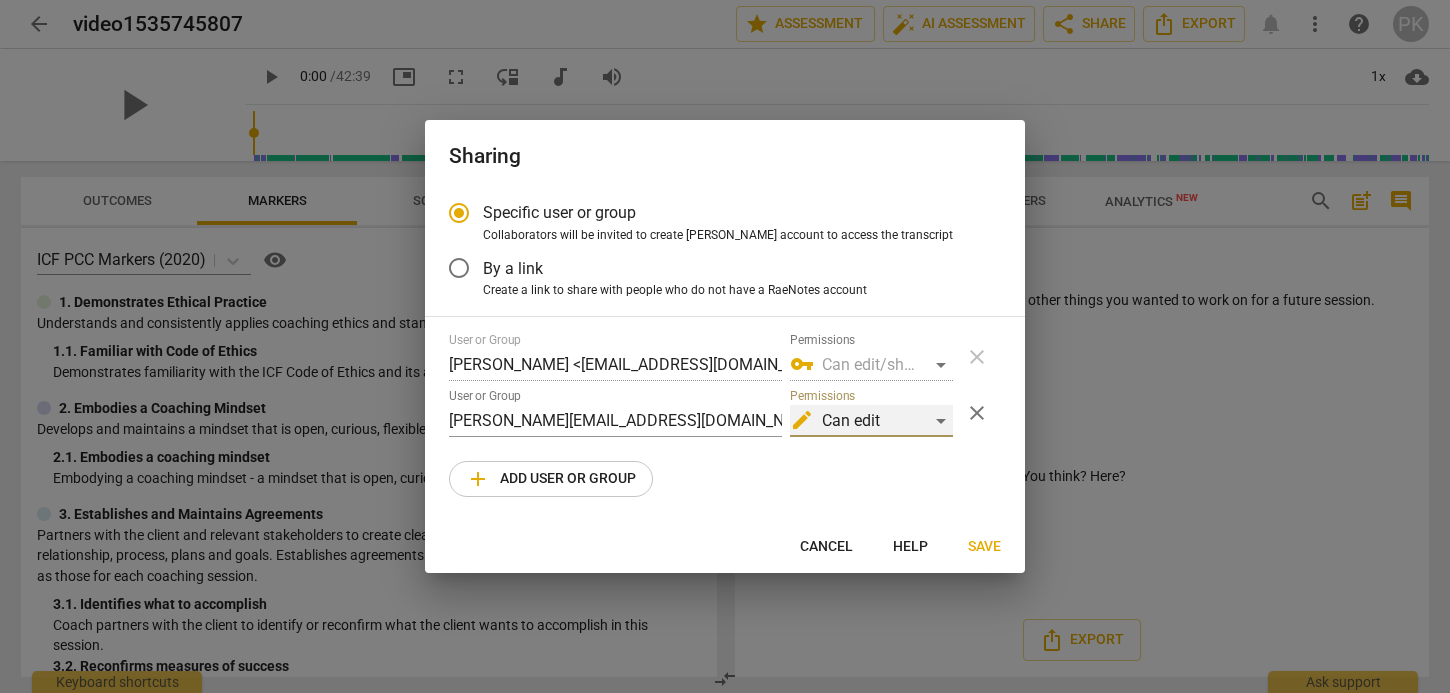 click on "edit Can edit" at bounding box center (871, 421) 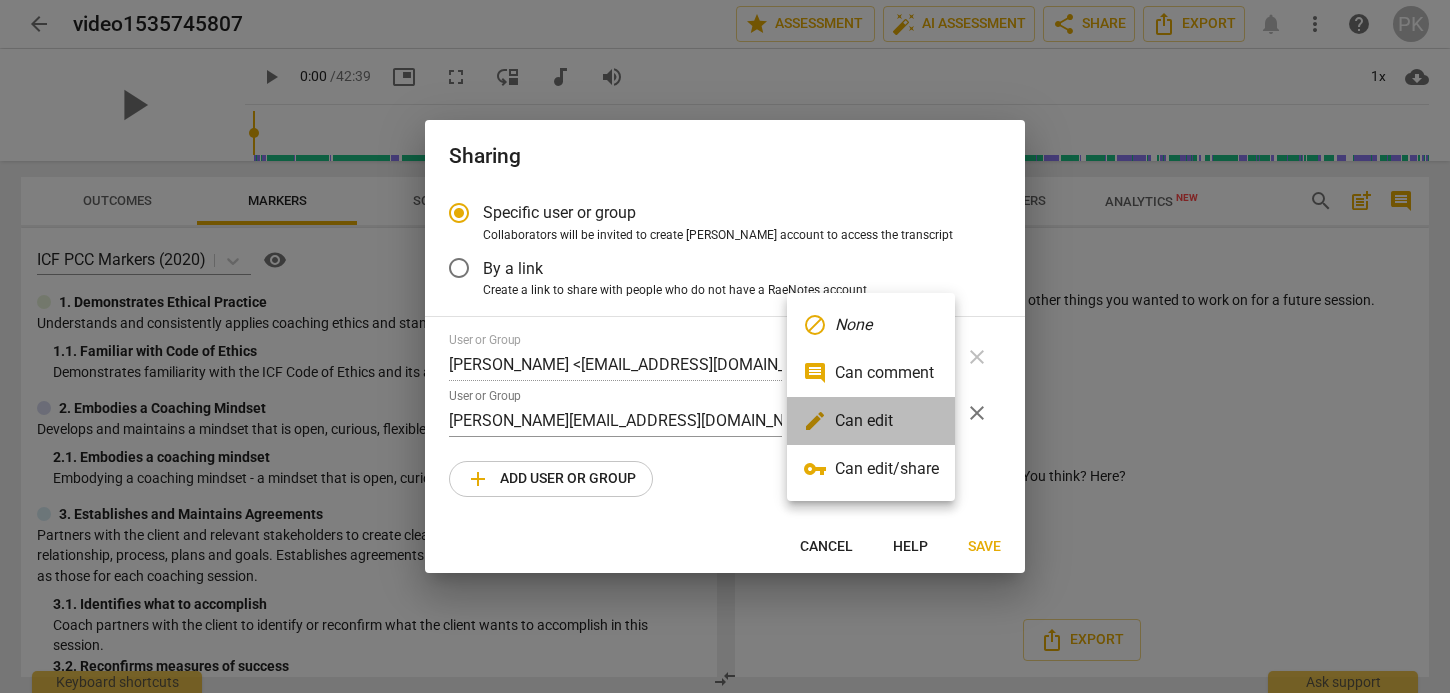 click on "edit Can edit" at bounding box center [871, 421] 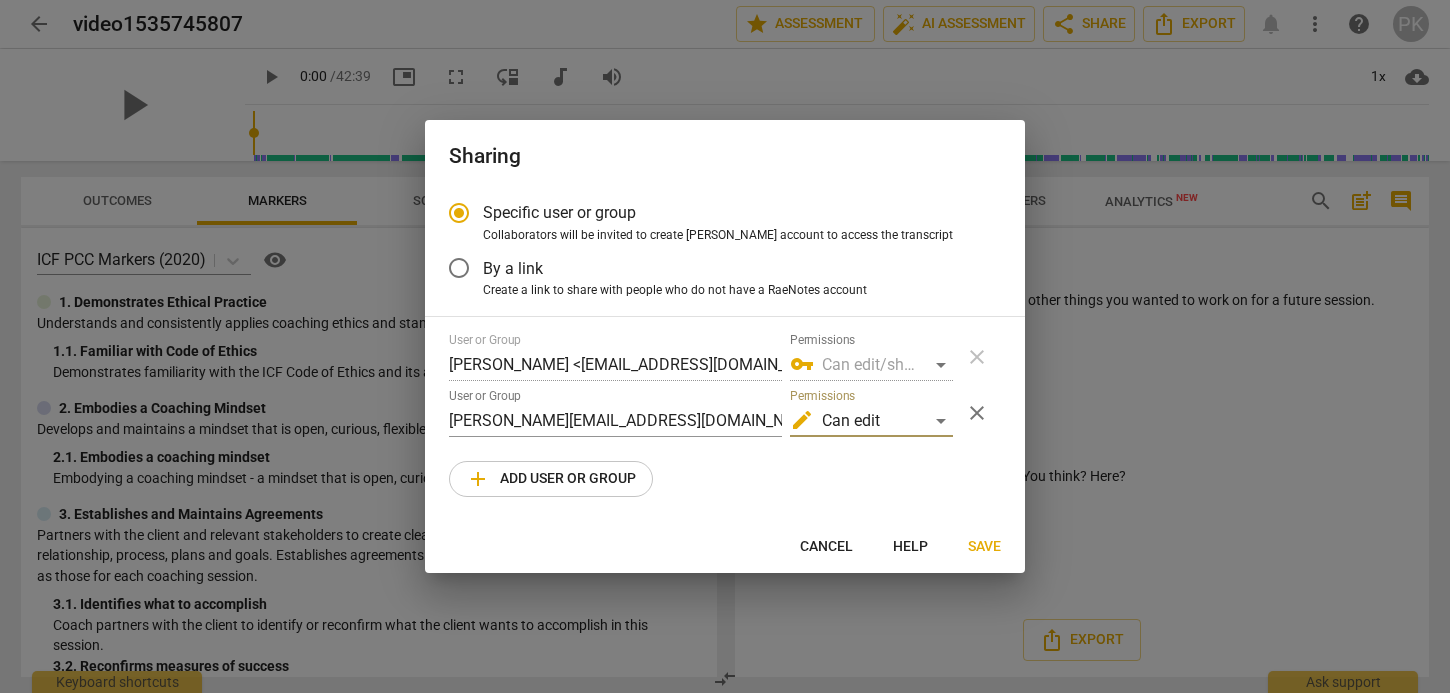 click on "Save" at bounding box center [984, 547] 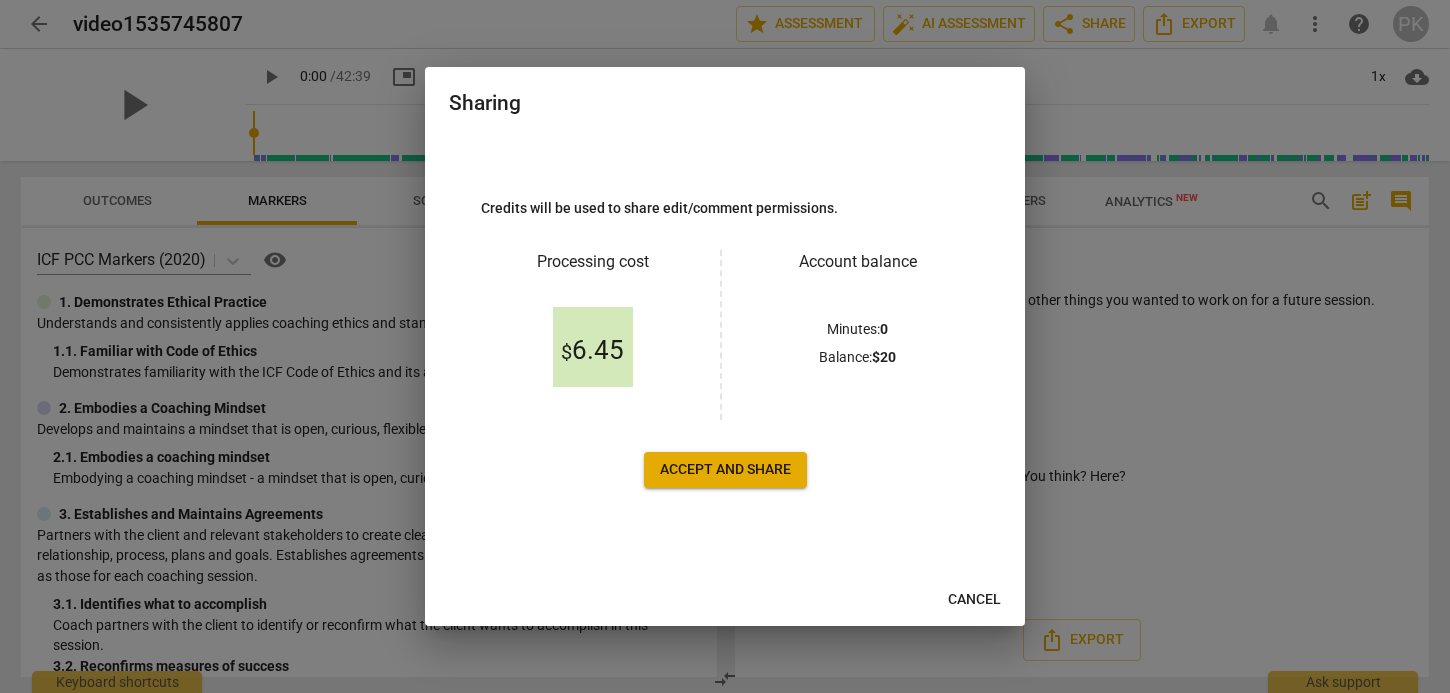 click on "Accept and share" at bounding box center [725, 470] 